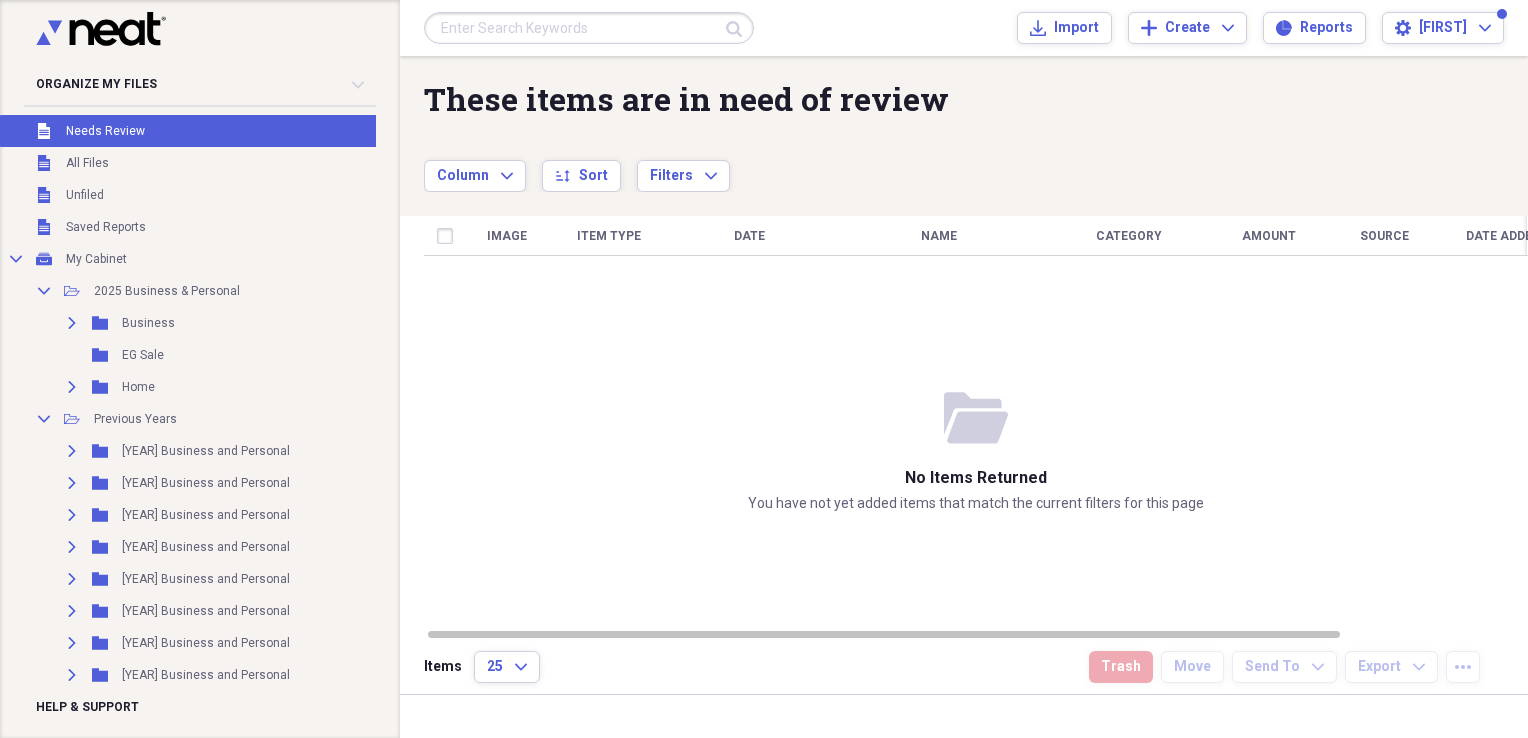 scroll, scrollTop: 0, scrollLeft: 0, axis: both 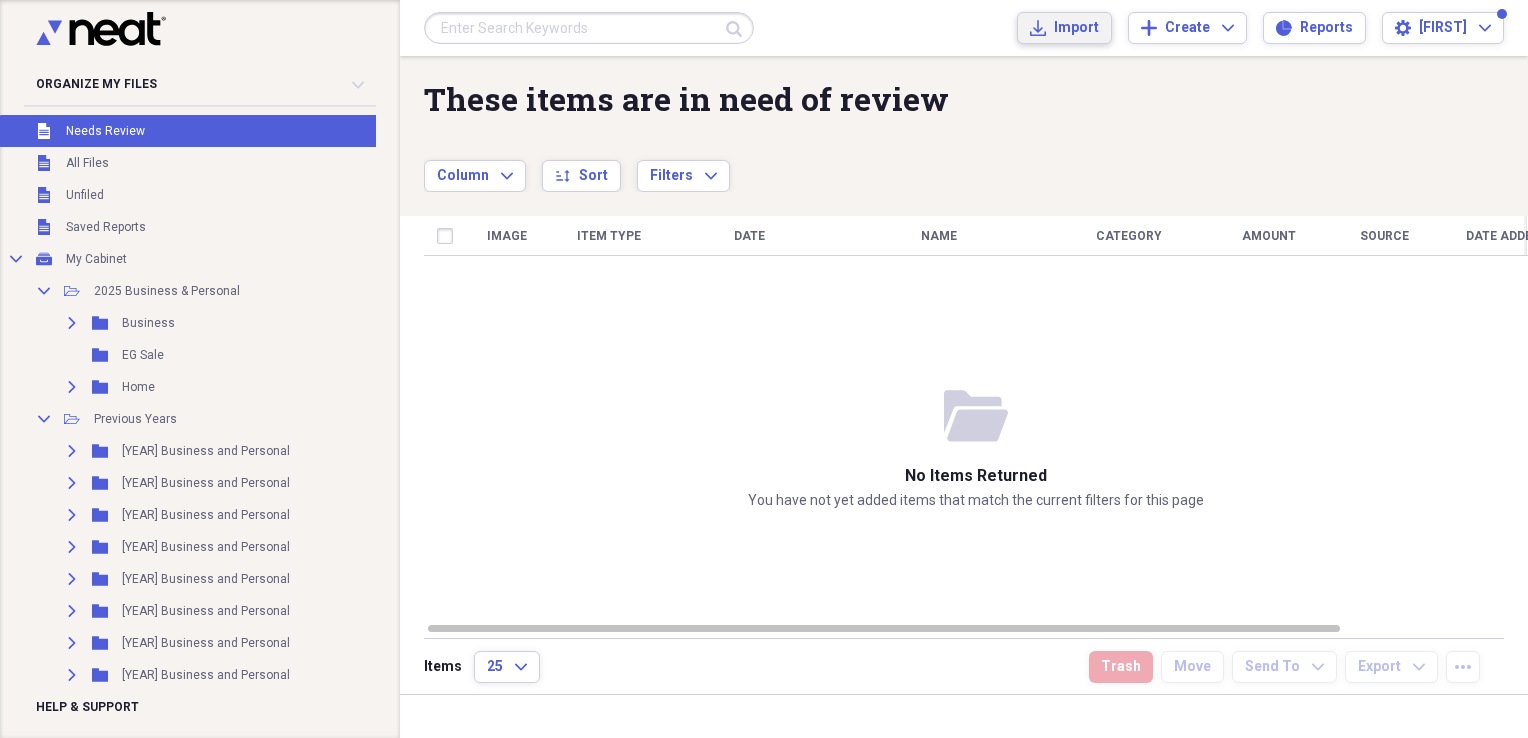 click on "Import" at bounding box center [1076, 28] 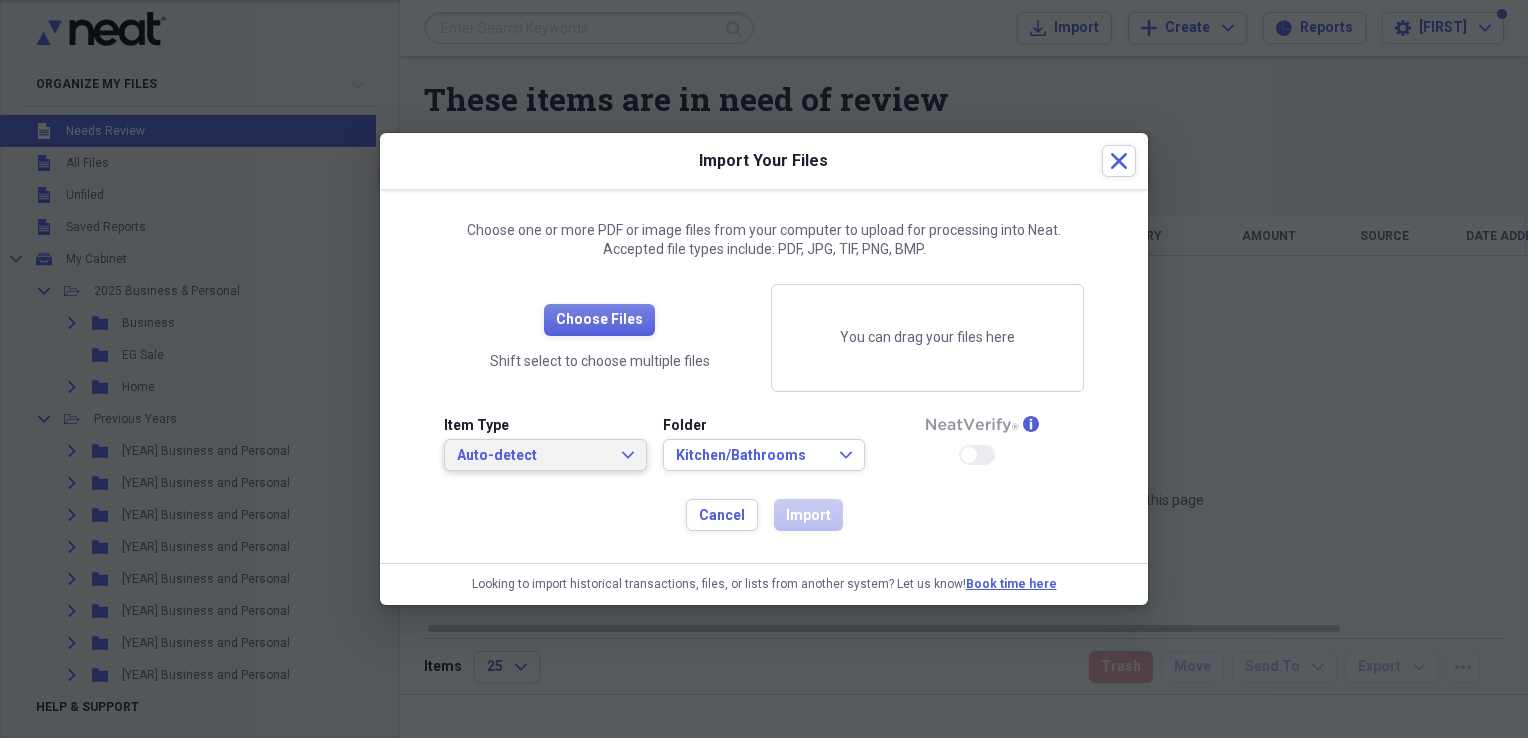 click on "Auto-detect" at bounding box center [533, 456] 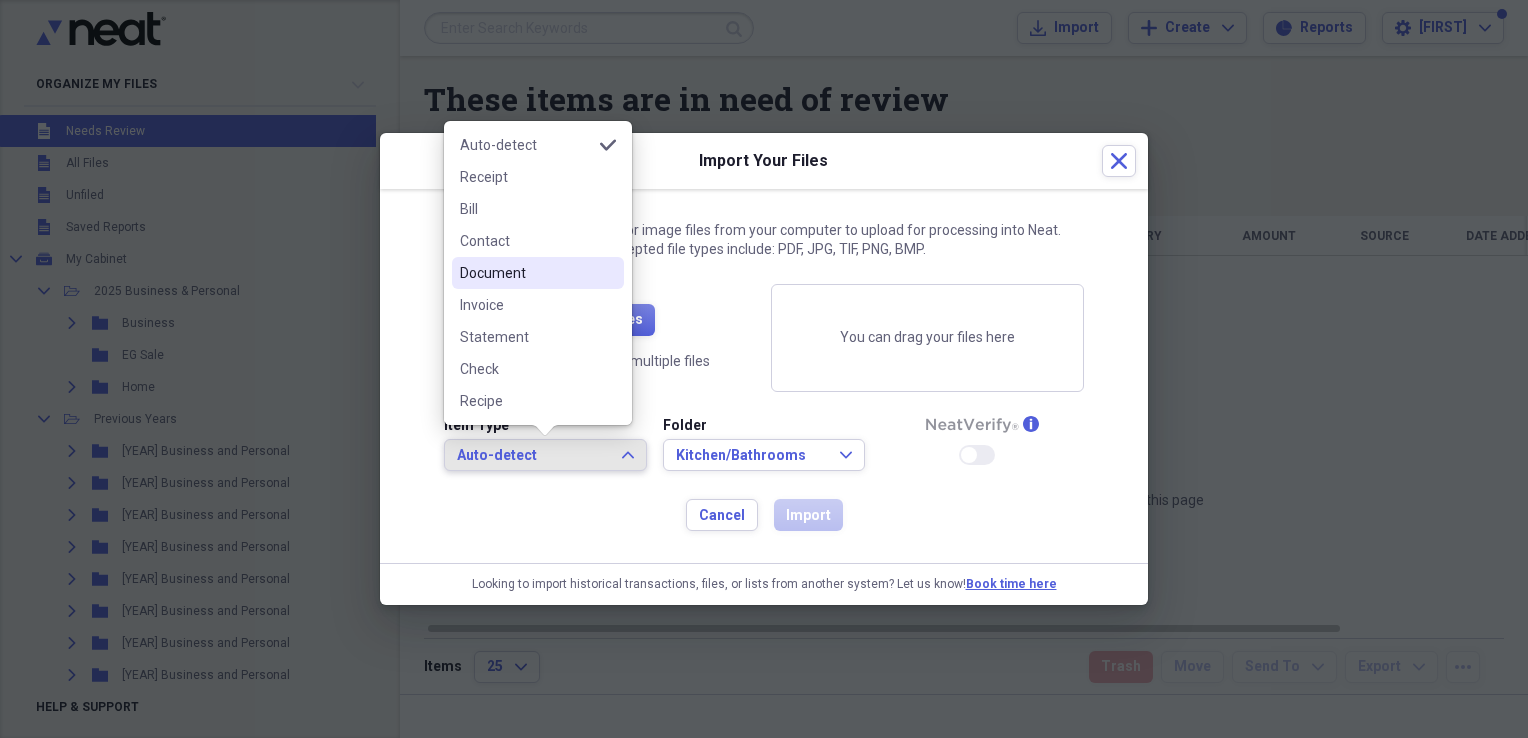 click on "Document" at bounding box center (526, 273) 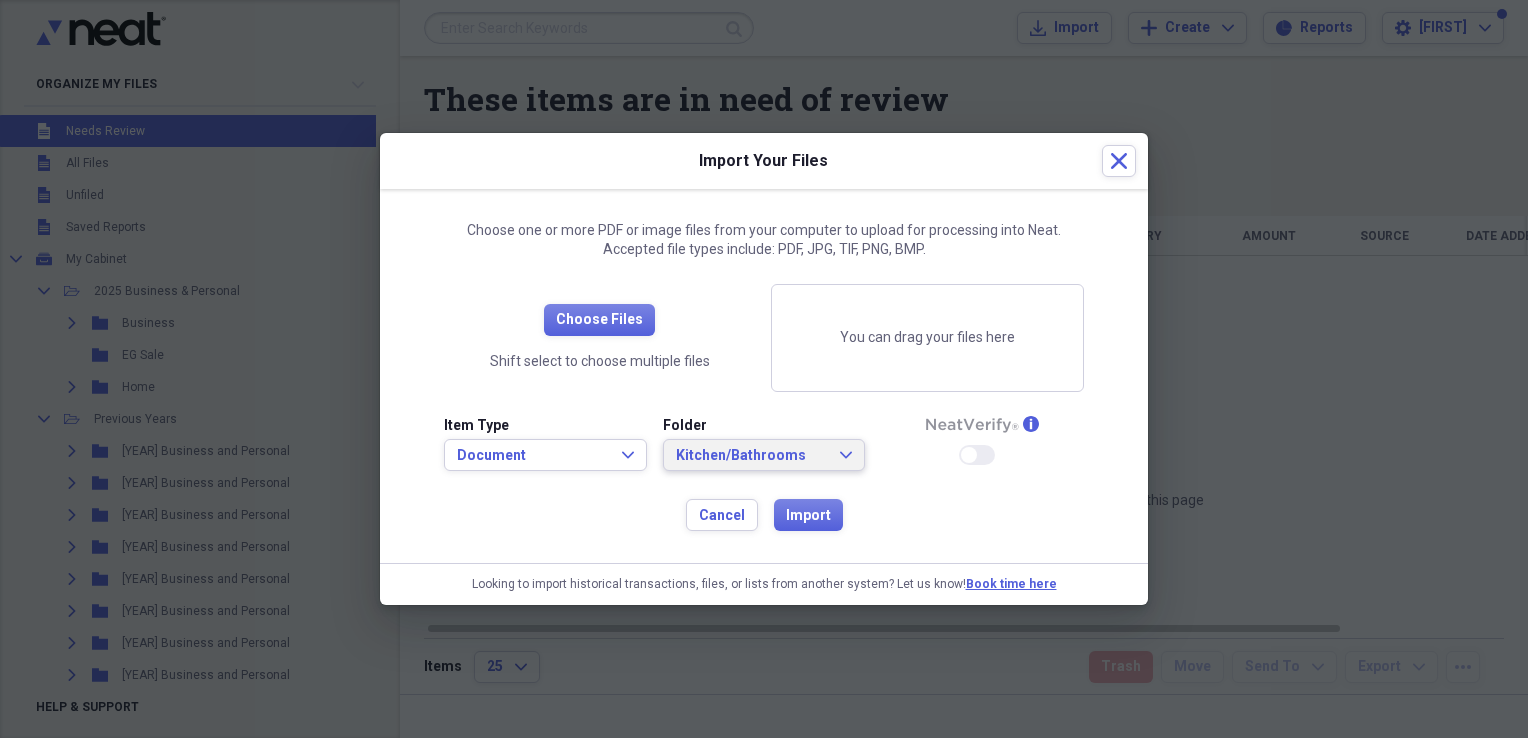 click on "Expand" 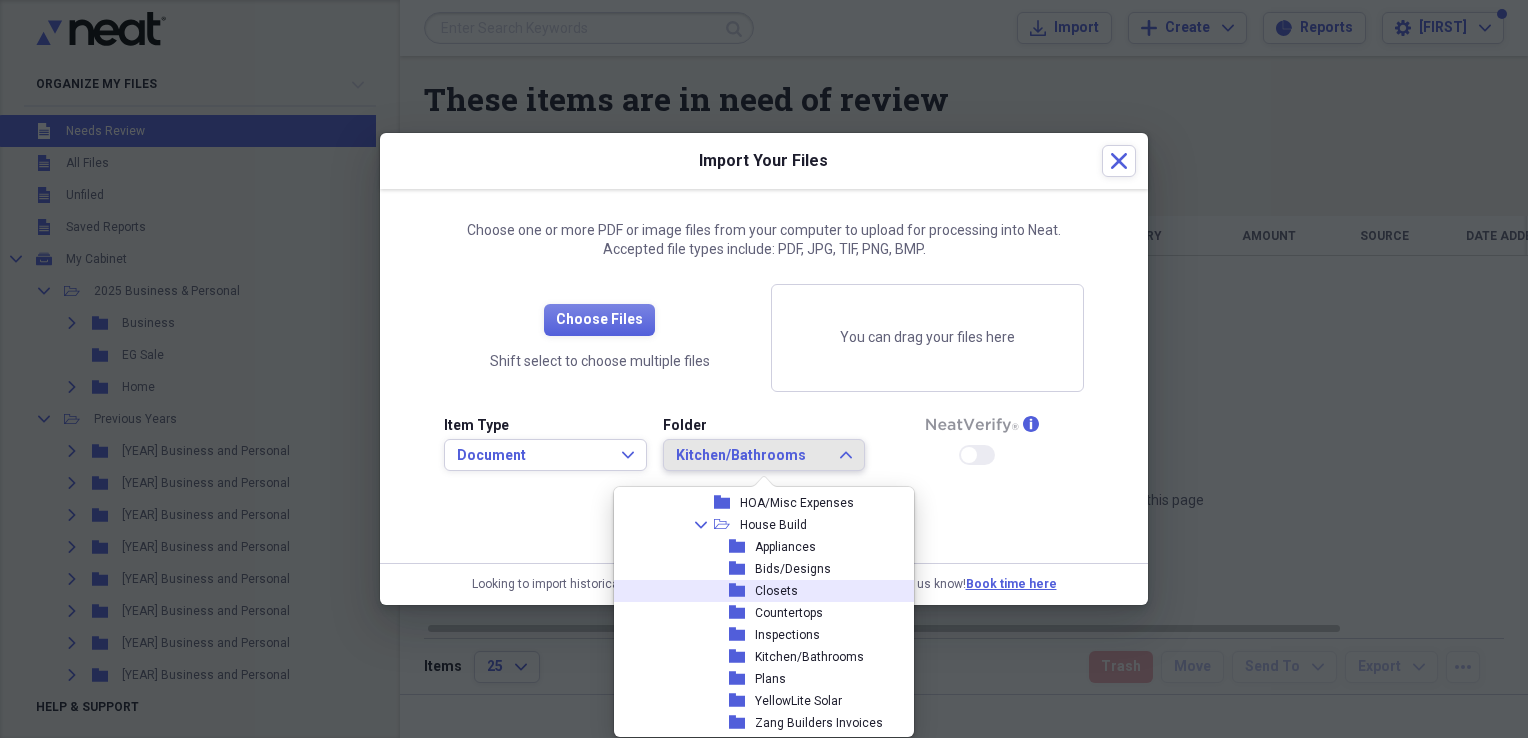 scroll, scrollTop: 399, scrollLeft: 0, axis: vertical 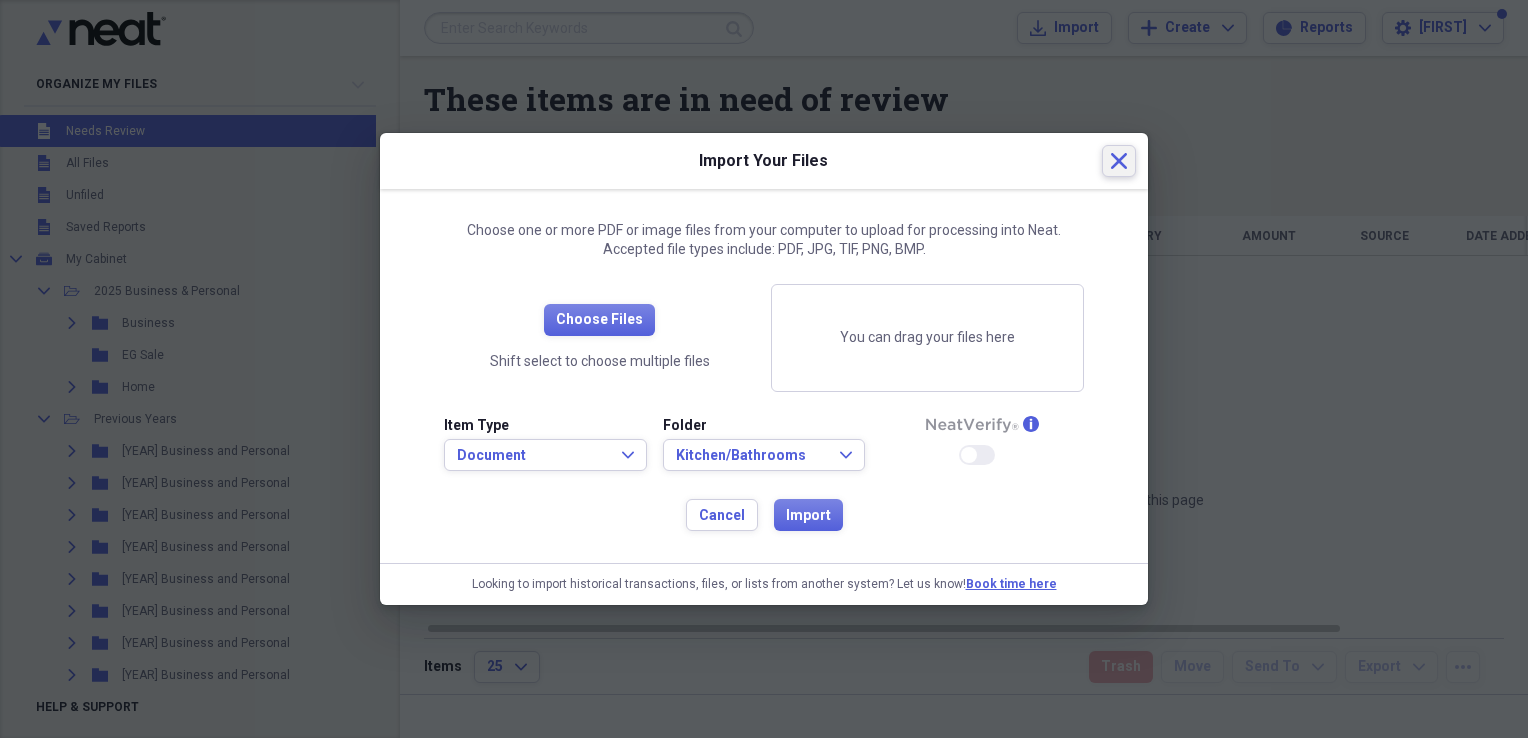 click 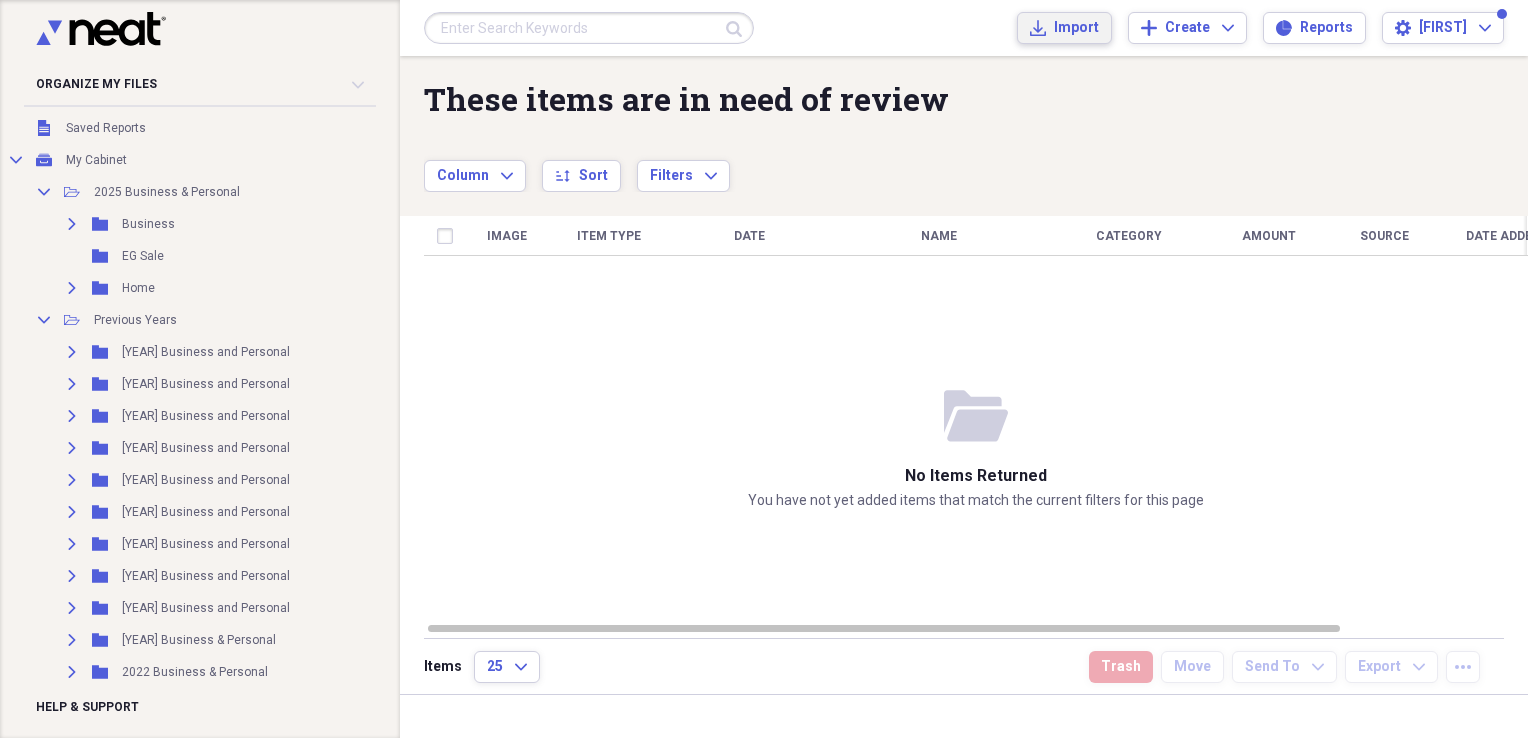 scroll, scrollTop: 100, scrollLeft: 0, axis: vertical 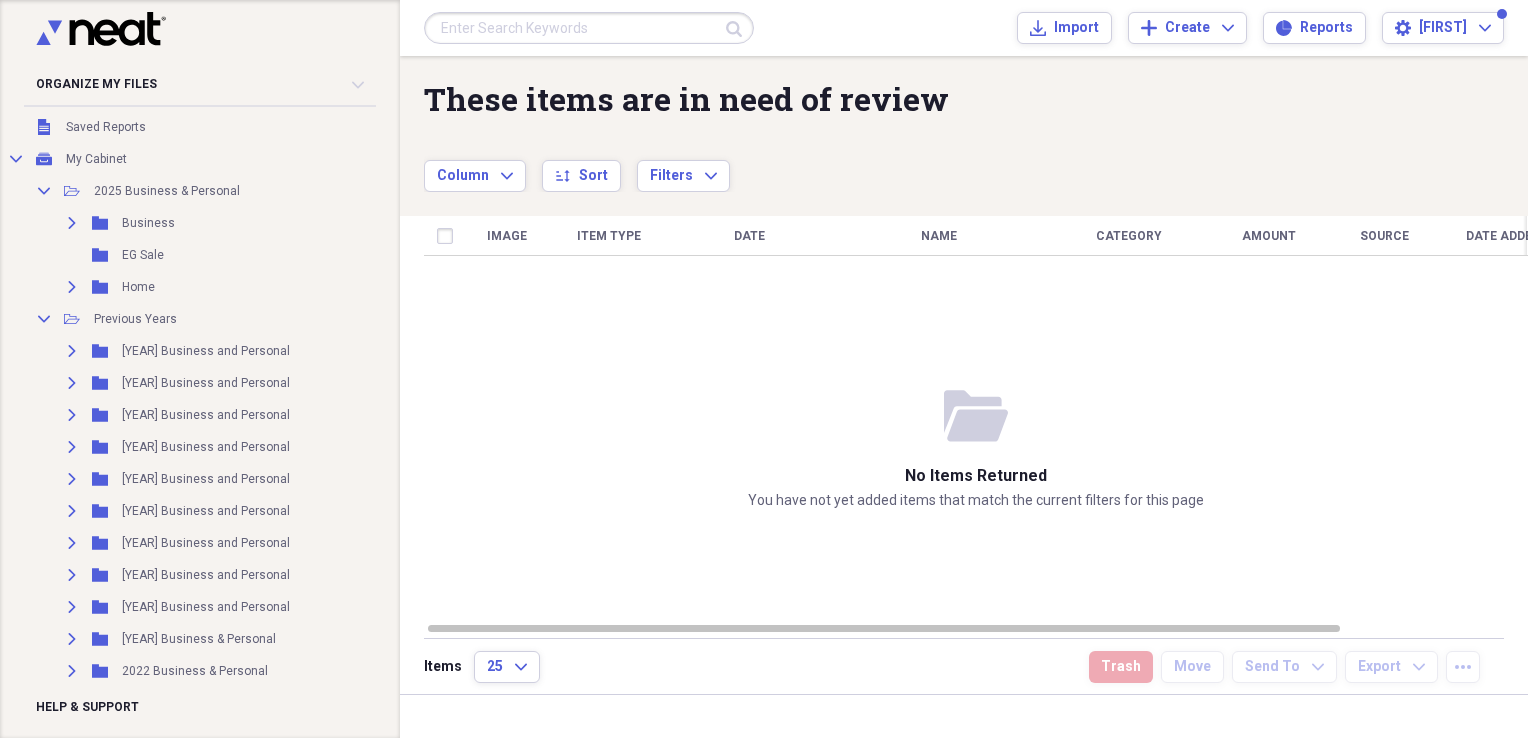 click on "Collapse" 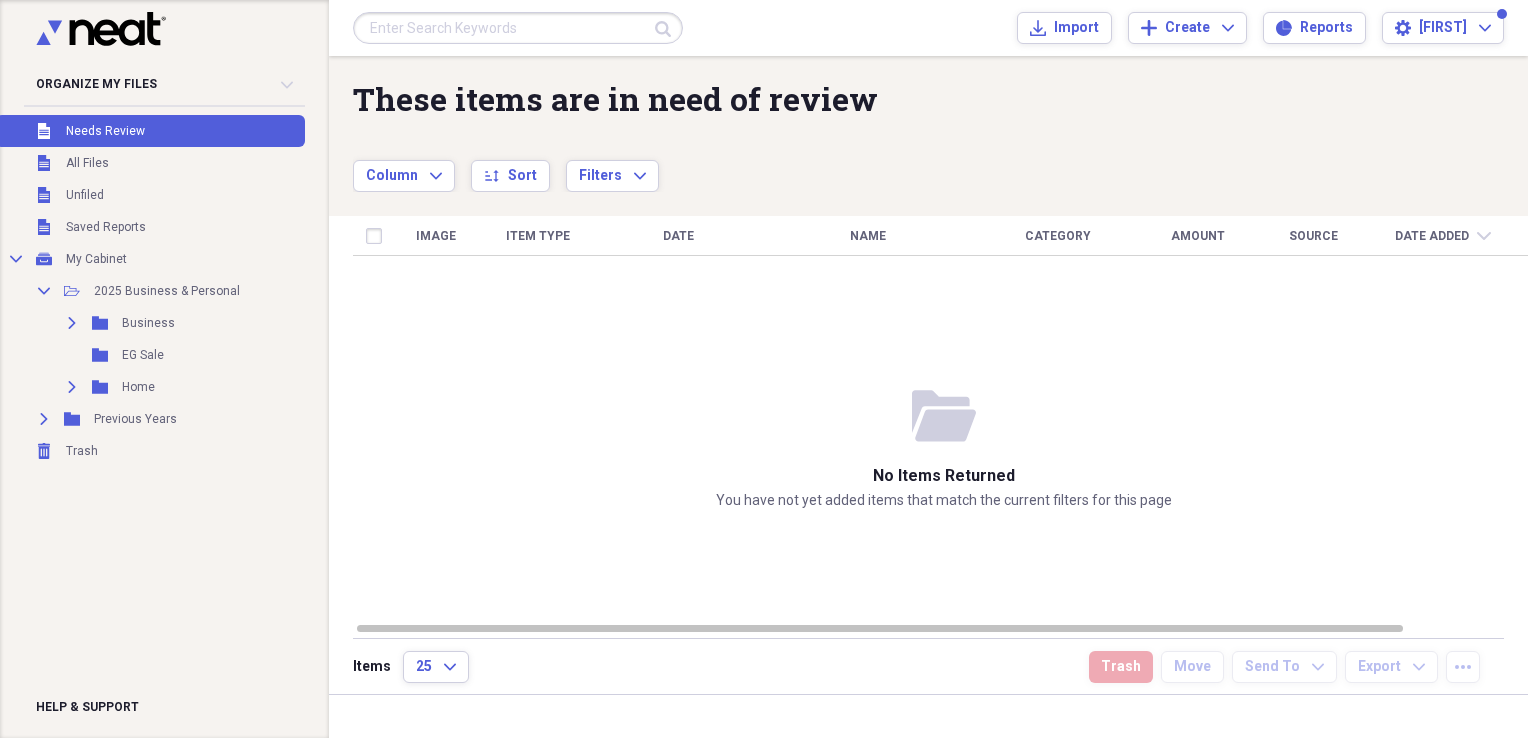 click on "Expand" 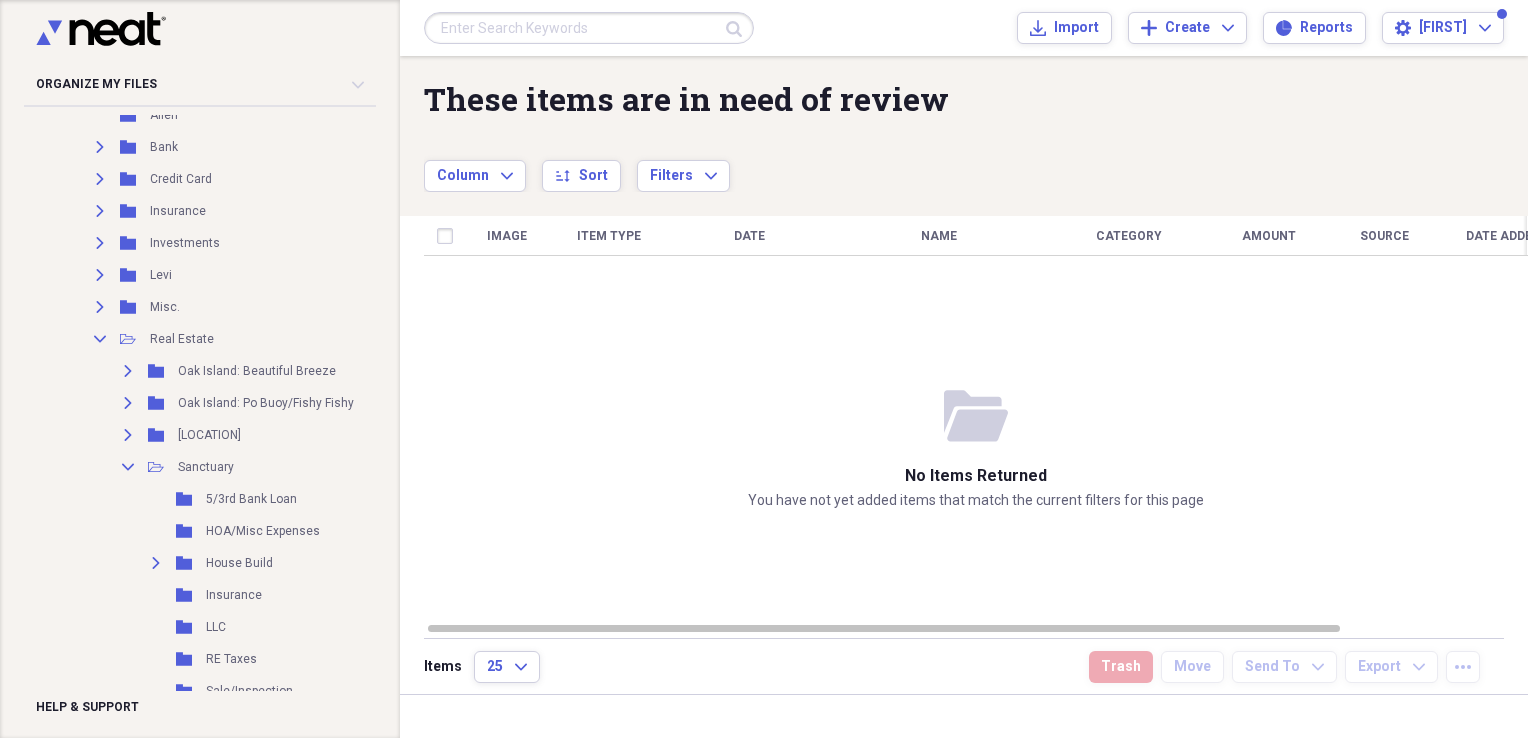 scroll, scrollTop: 500, scrollLeft: 0, axis: vertical 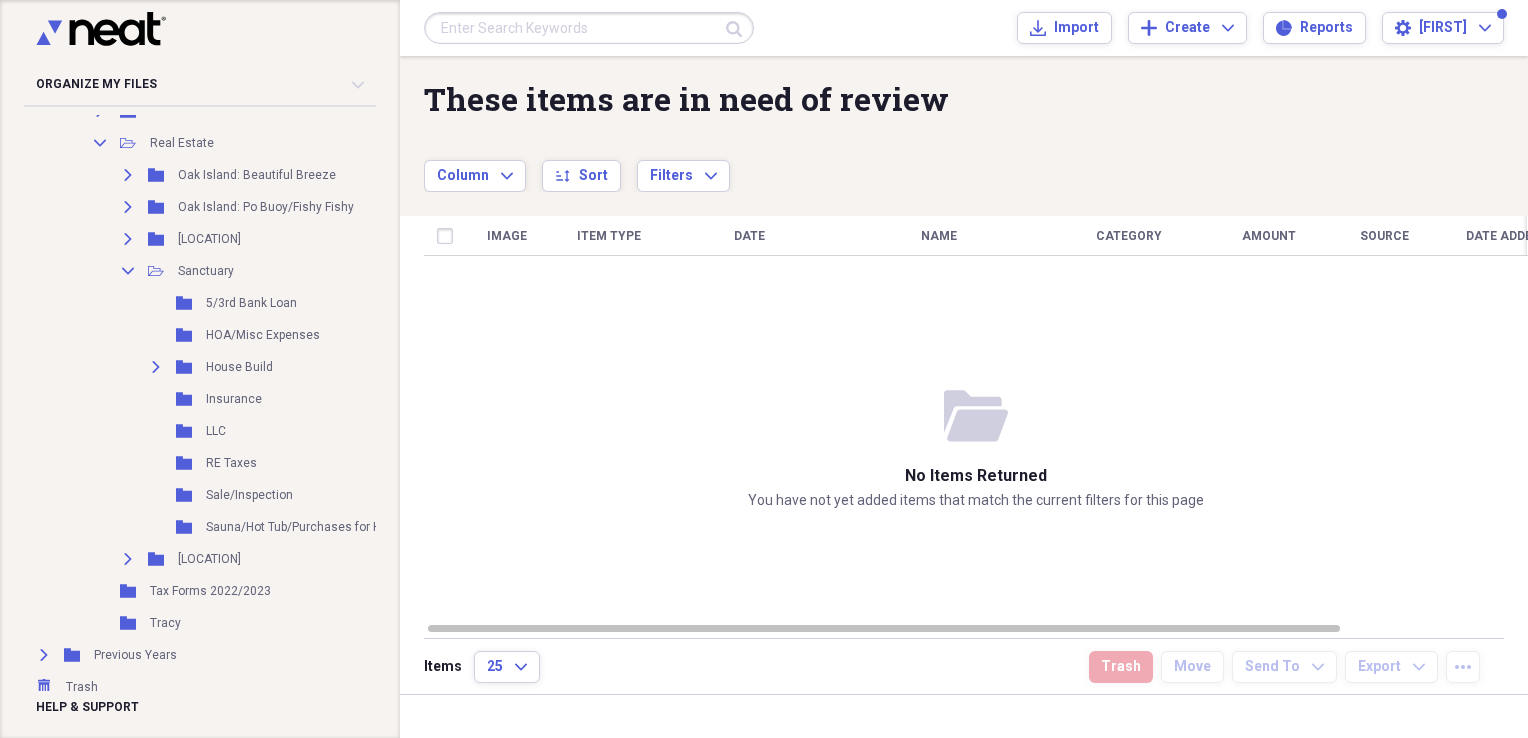 click on "Expand" 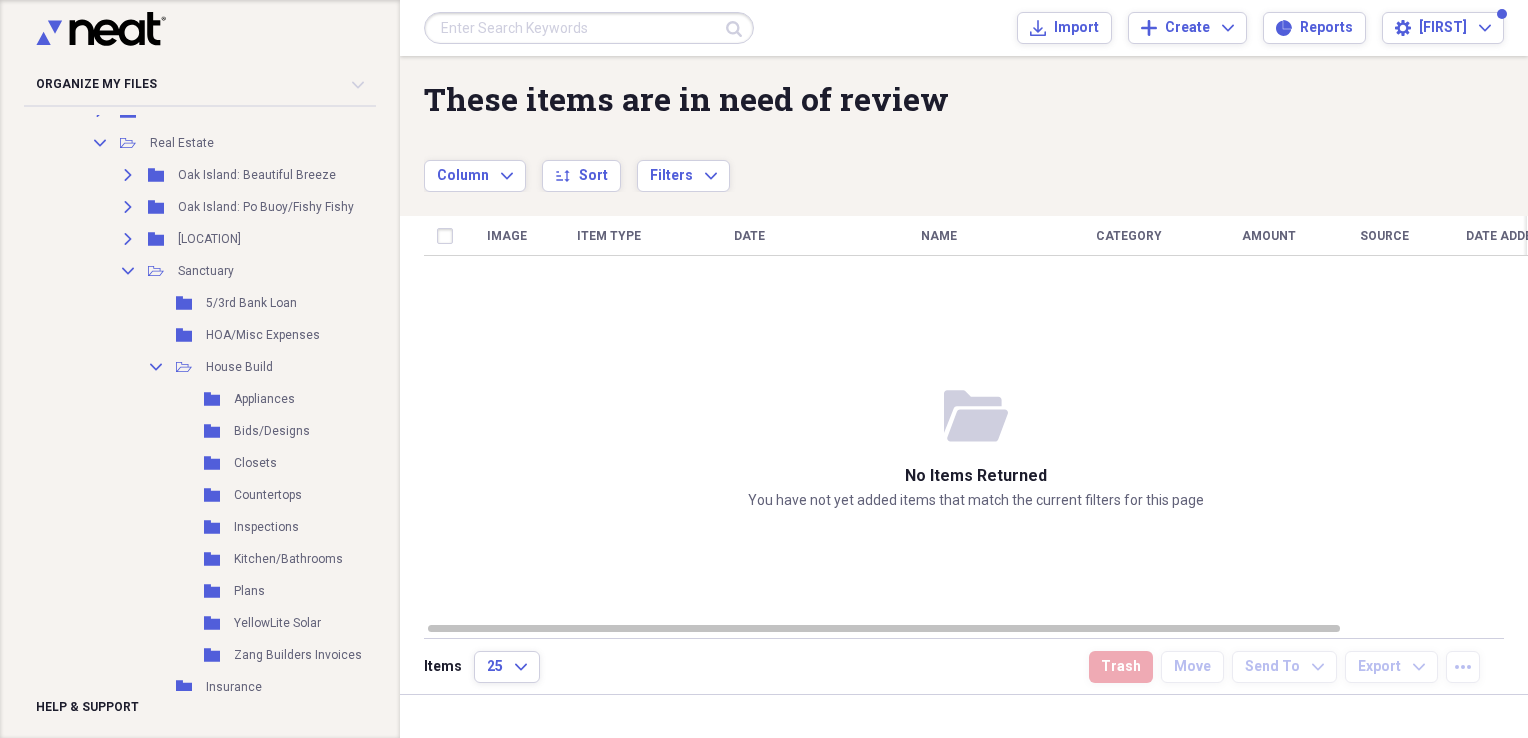 click 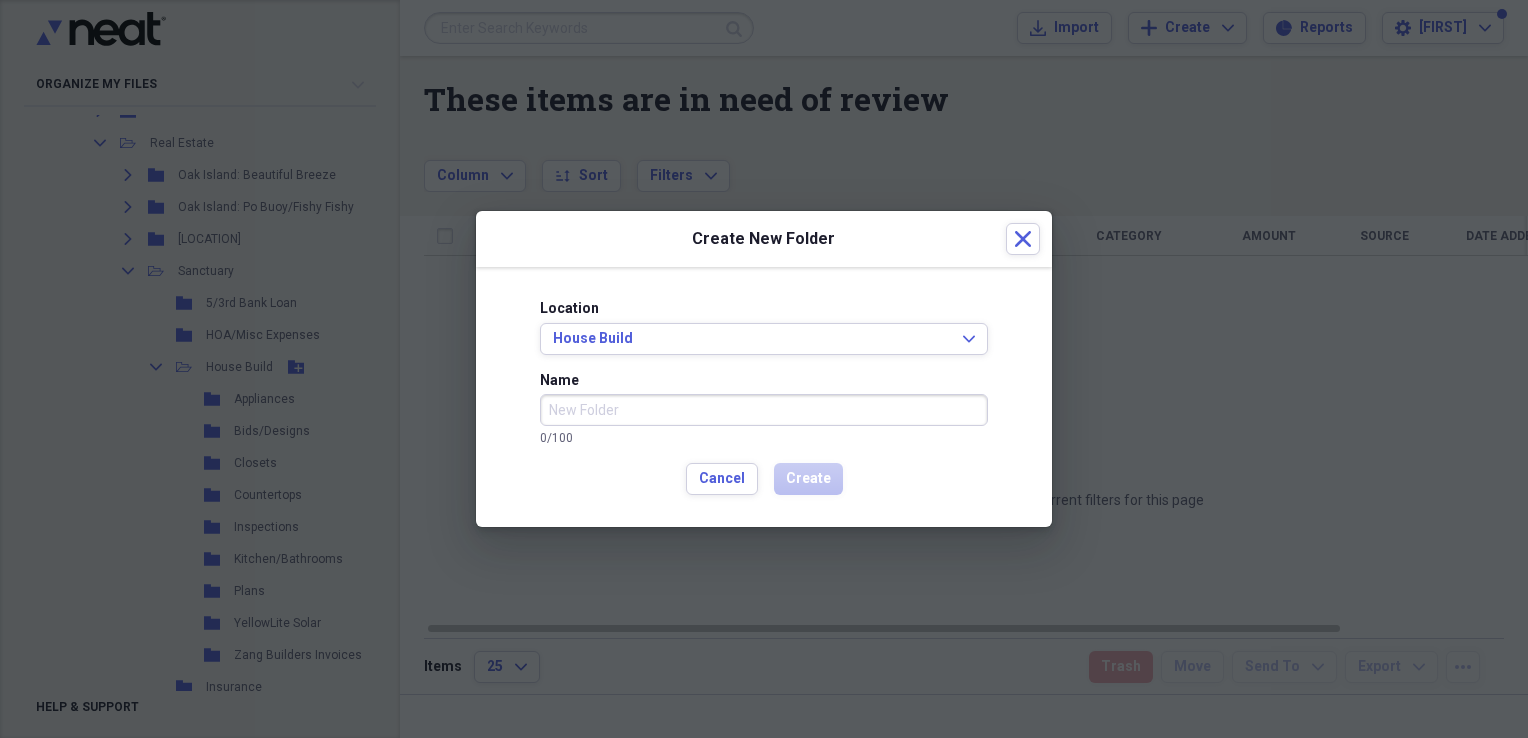 click on "Name" at bounding box center (764, 410) 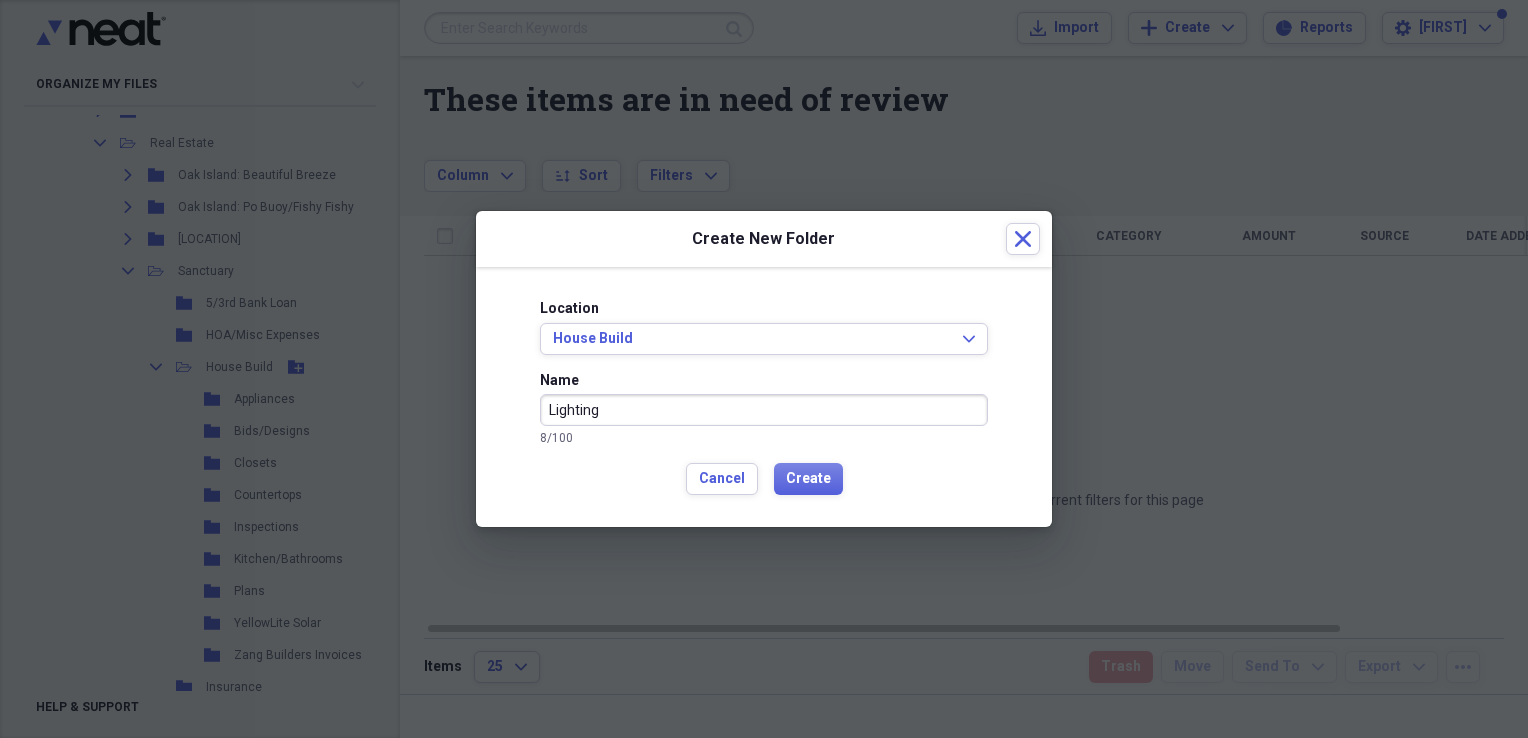 type on "Lighting" 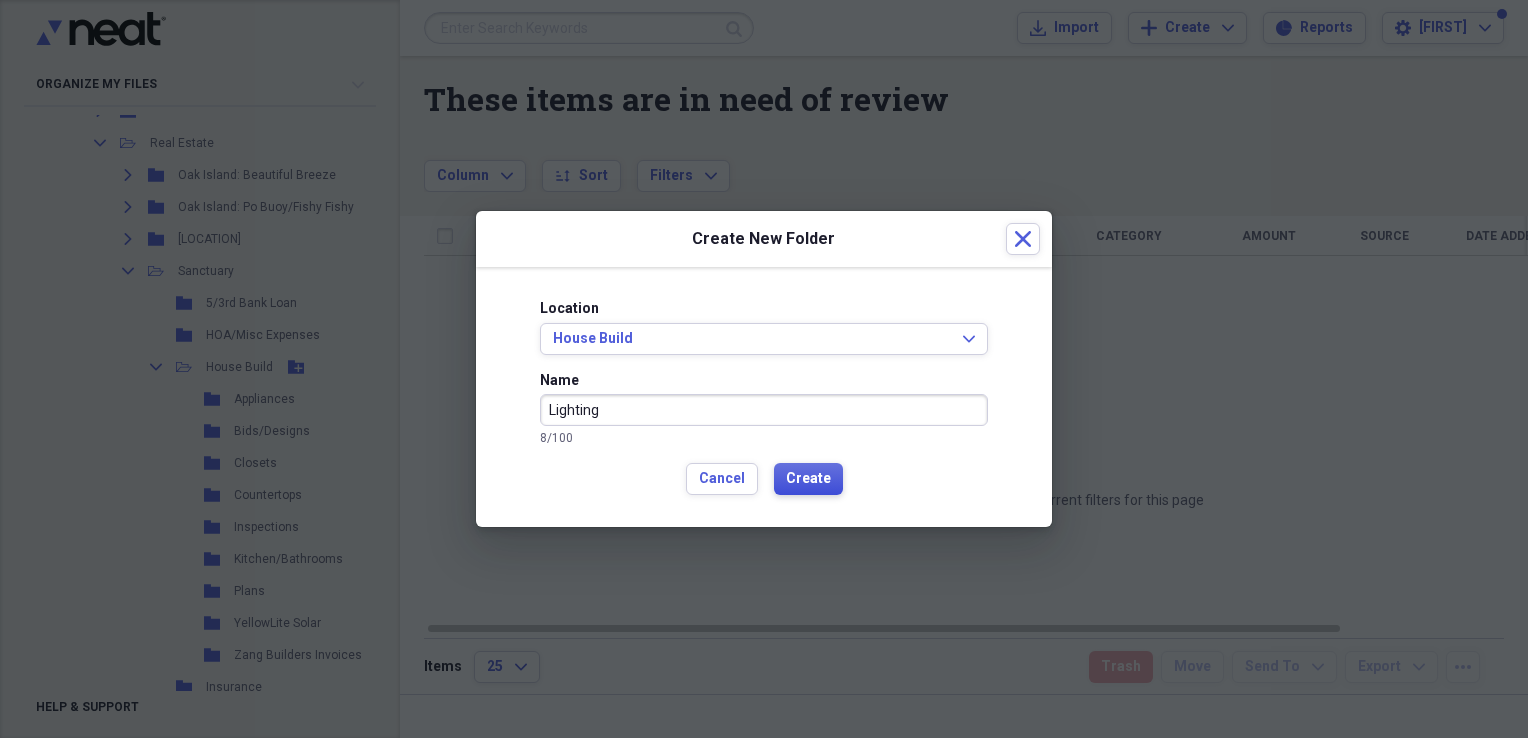 click on "Create" at bounding box center (808, 479) 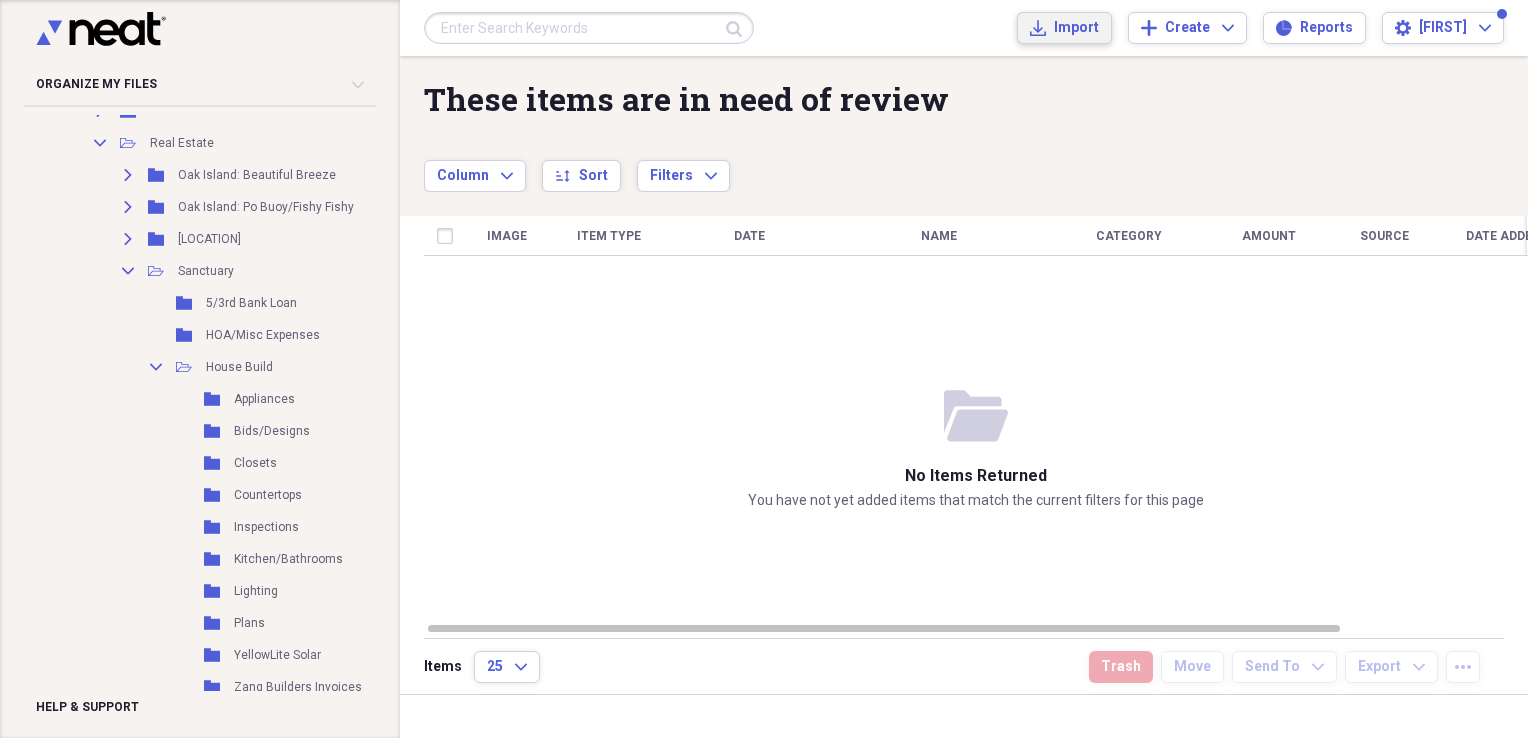 click on "Import" at bounding box center [1076, 28] 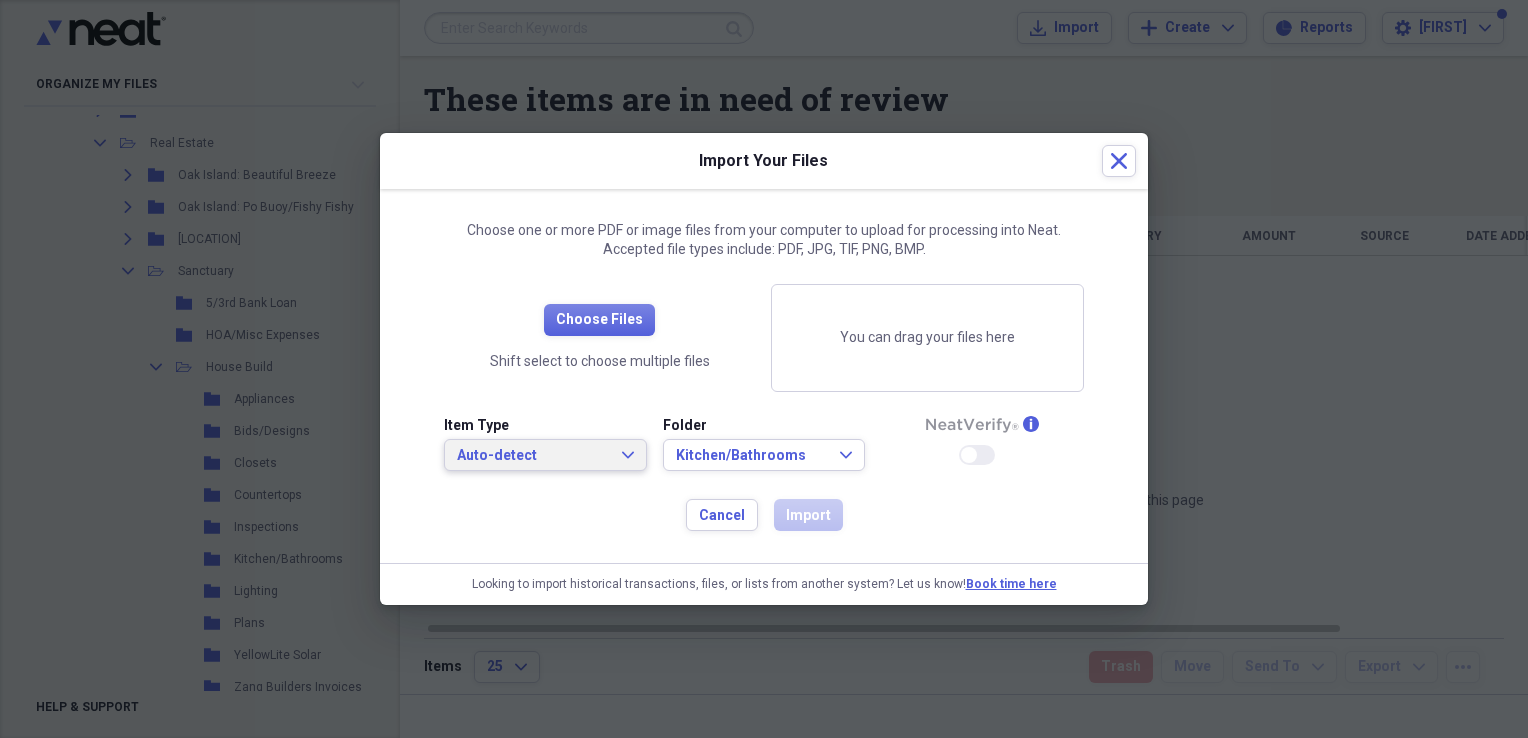 click on "Auto-detect" at bounding box center [533, 456] 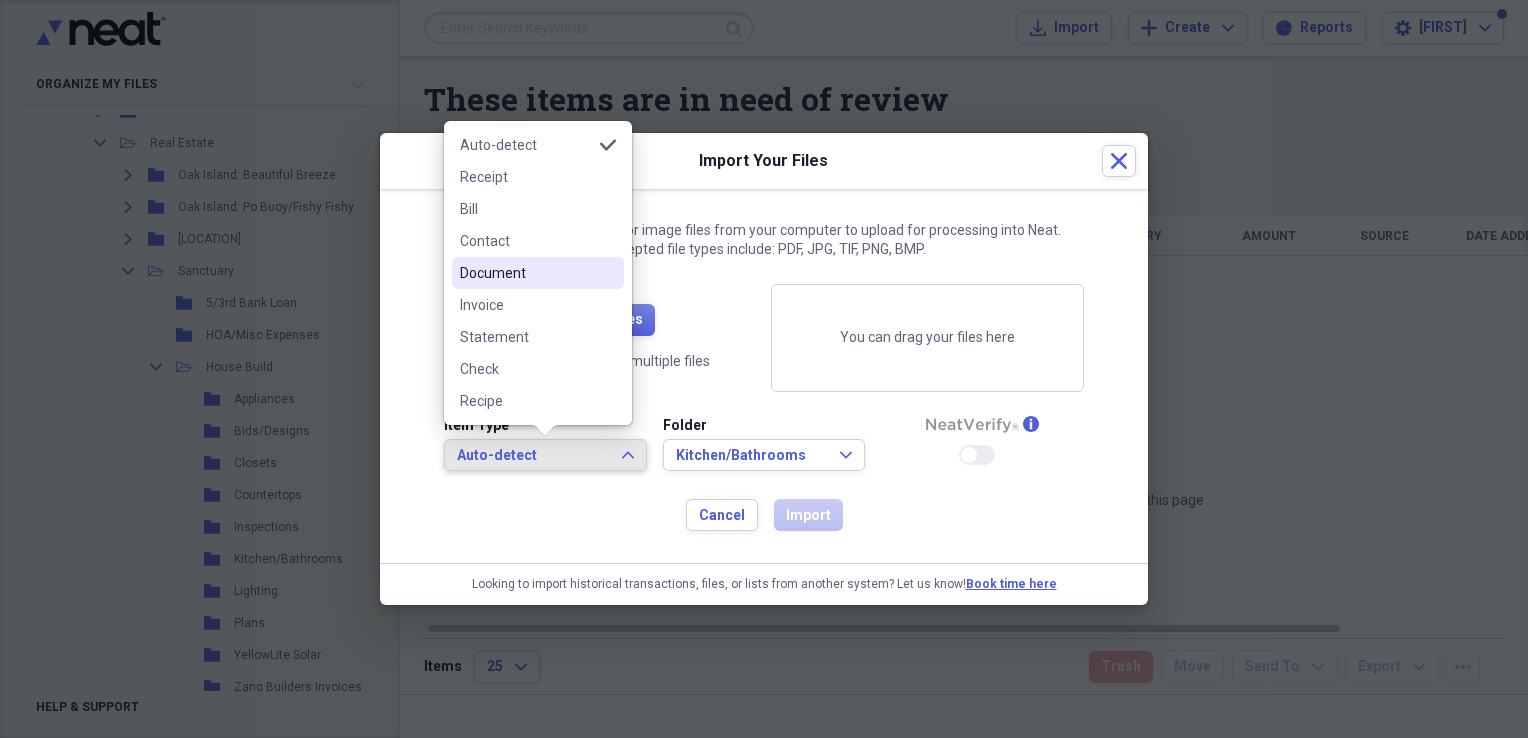 click on "Document" at bounding box center [538, 273] 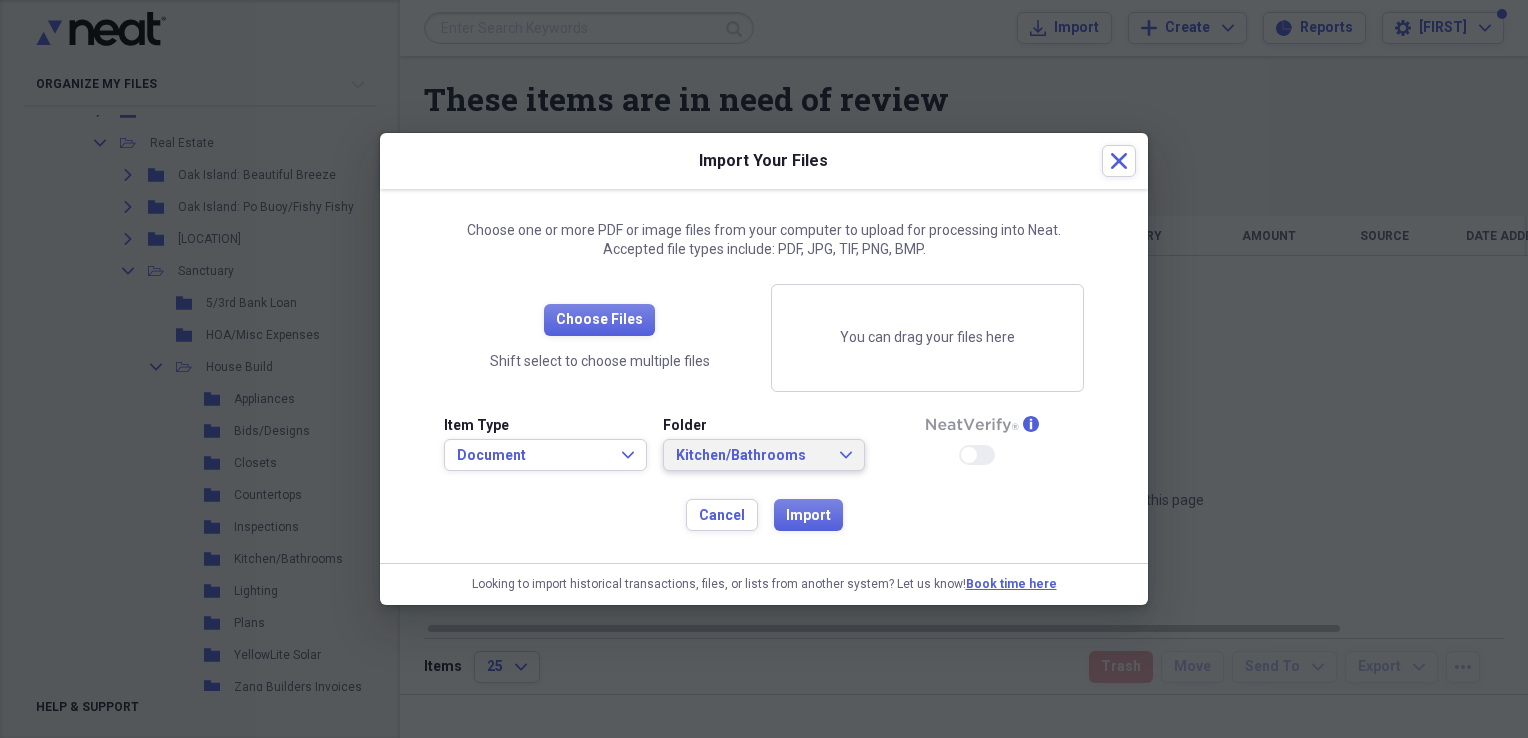 click on "Kitchen/Bathrooms Expand" at bounding box center [764, 456] 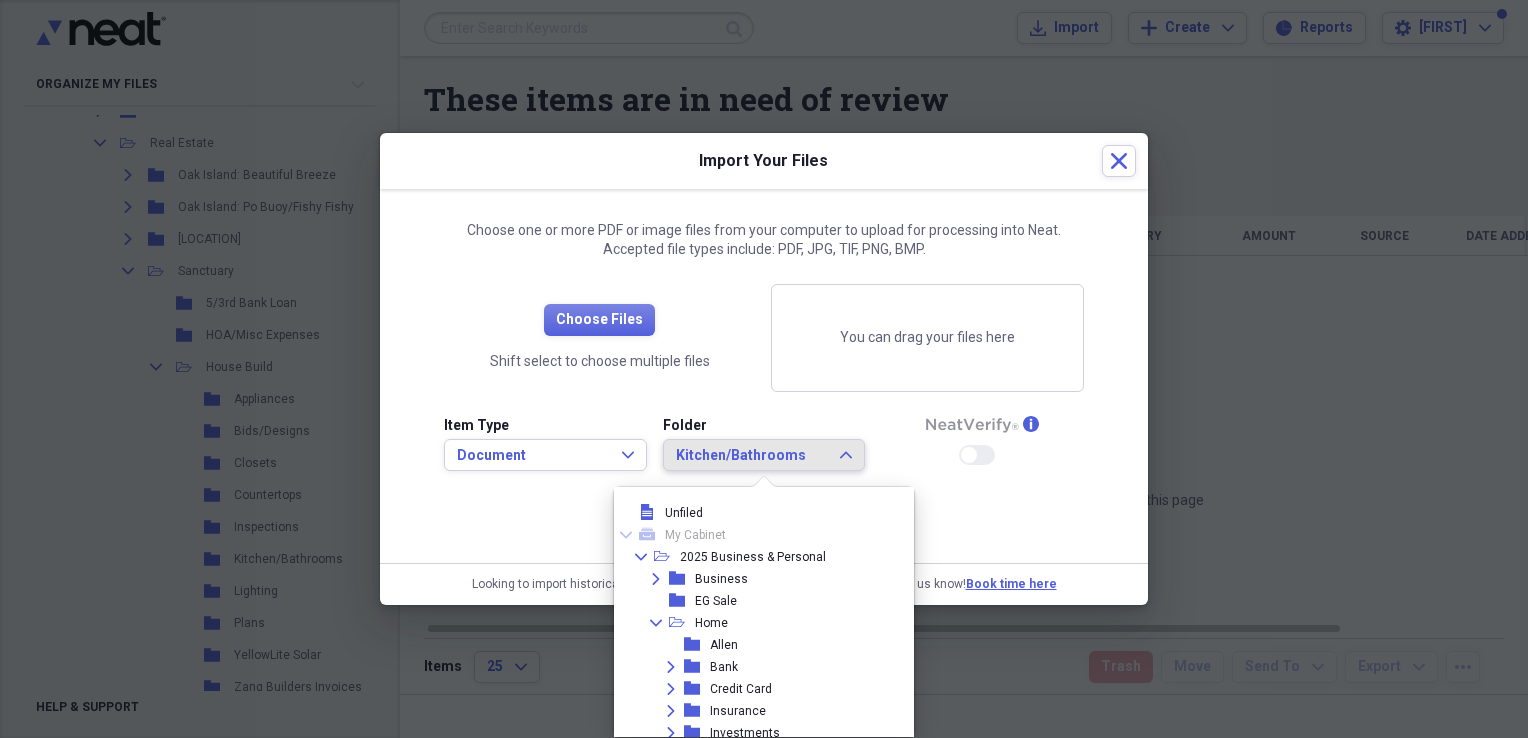 scroll, scrollTop: 480, scrollLeft: 0, axis: vertical 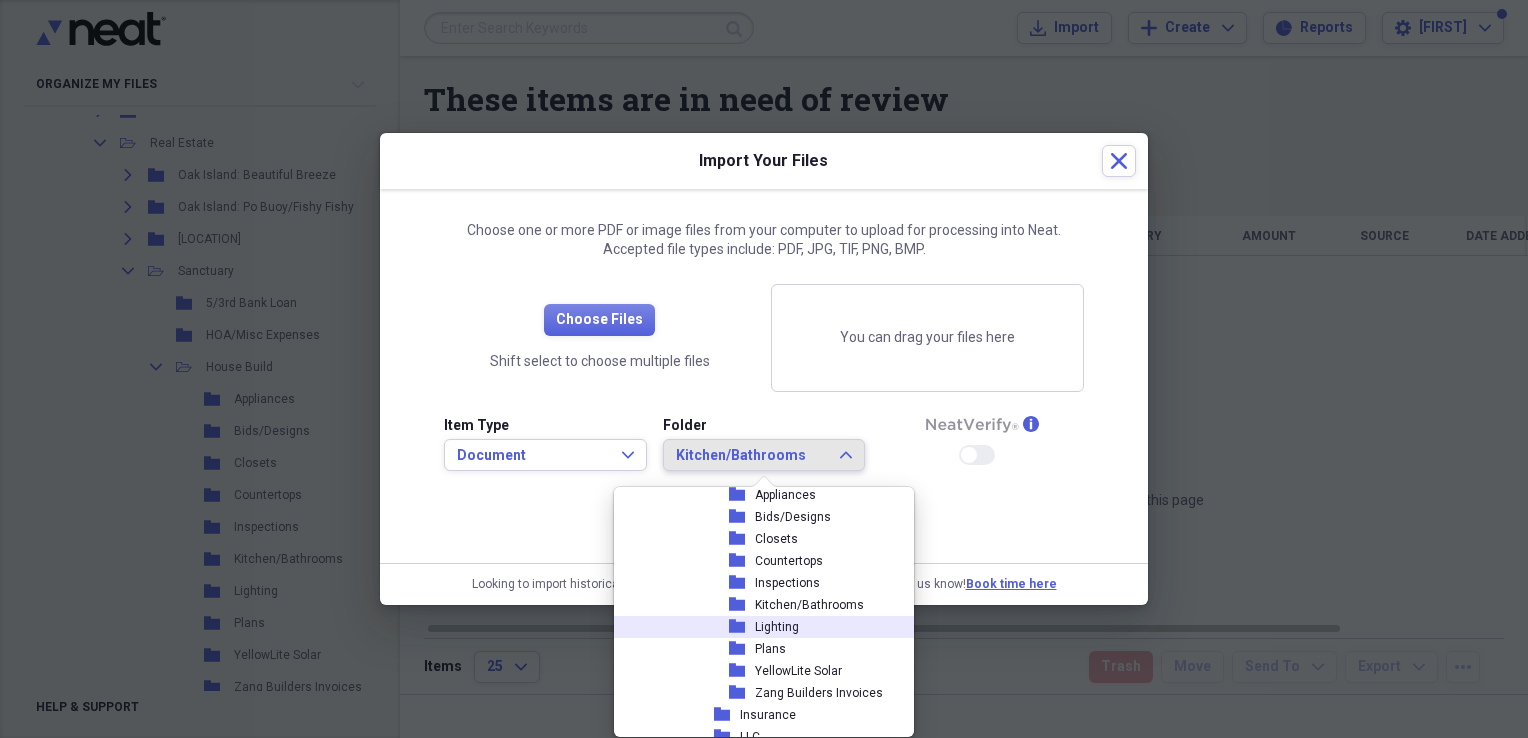 click on "Lighting" at bounding box center [777, 627] 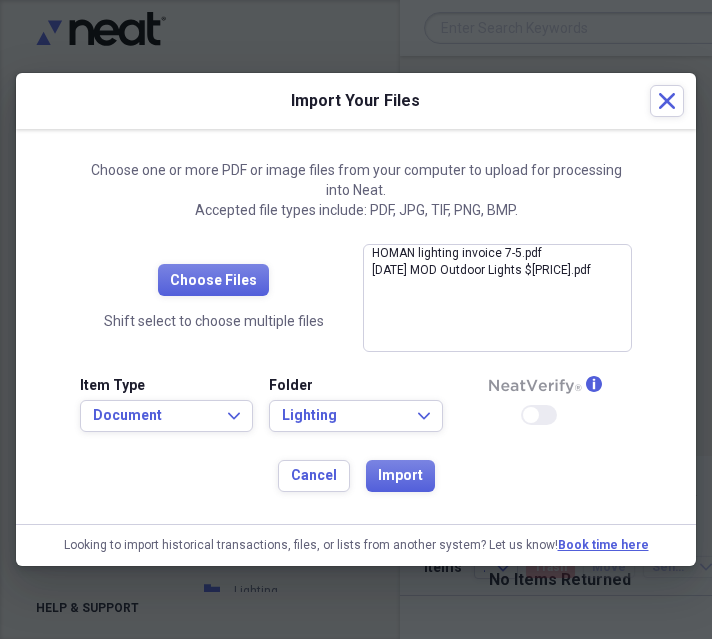 click on "HOMAN lighting invoice 7-5.pdf close [DATE] MOD Outdoor Lights $[PRICE].pdf close" at bounding box center (497, 298) 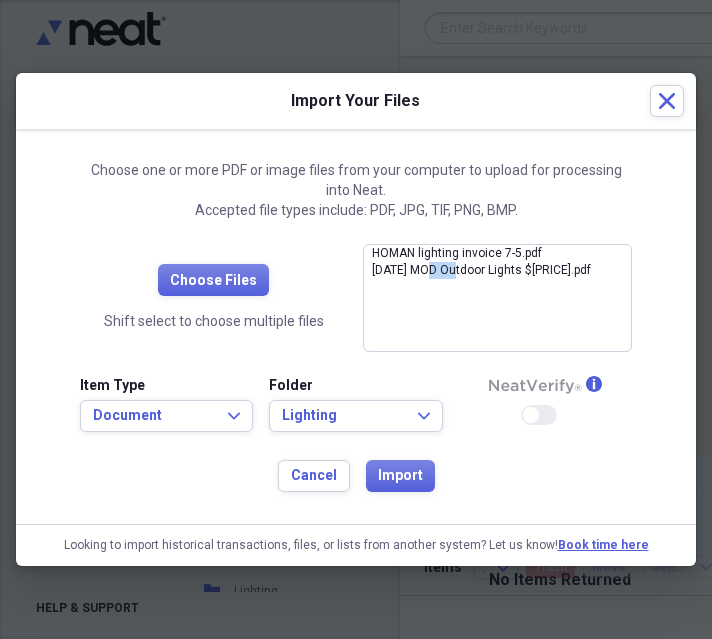 click on "HOMAN lighting invoice 7-5.pdf close [DATE] MOD Outdoor Lights $[PRICE].pdf close" at bounding box center [497, 298] 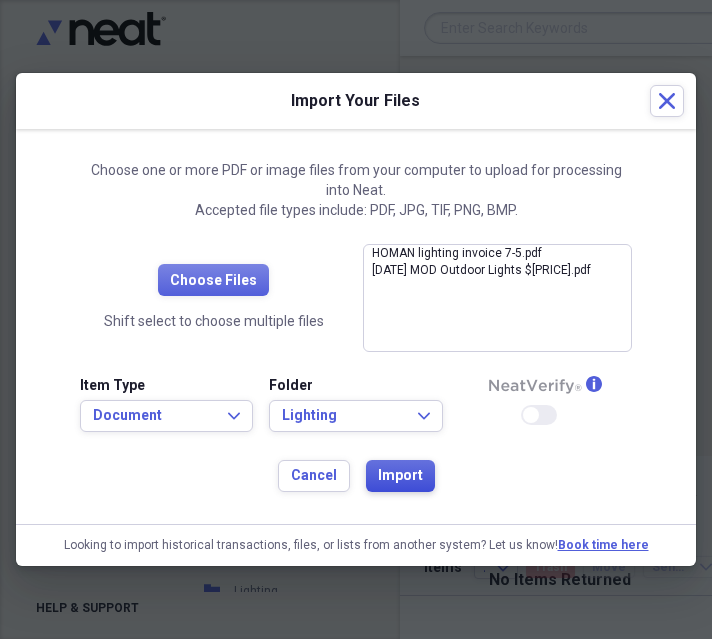 click on "Import" at bounding box center (400, 476) 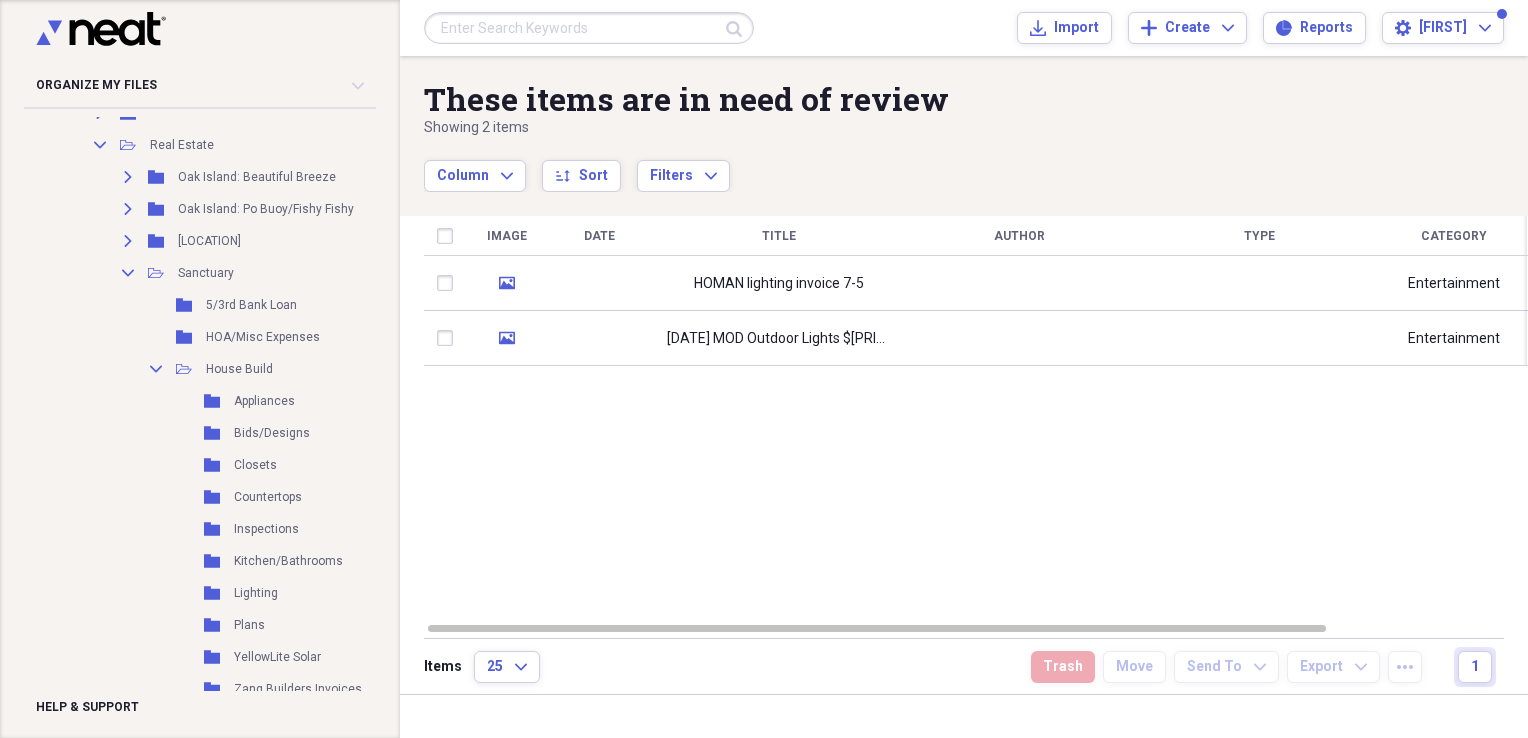 click at bounding box center [599, 283] 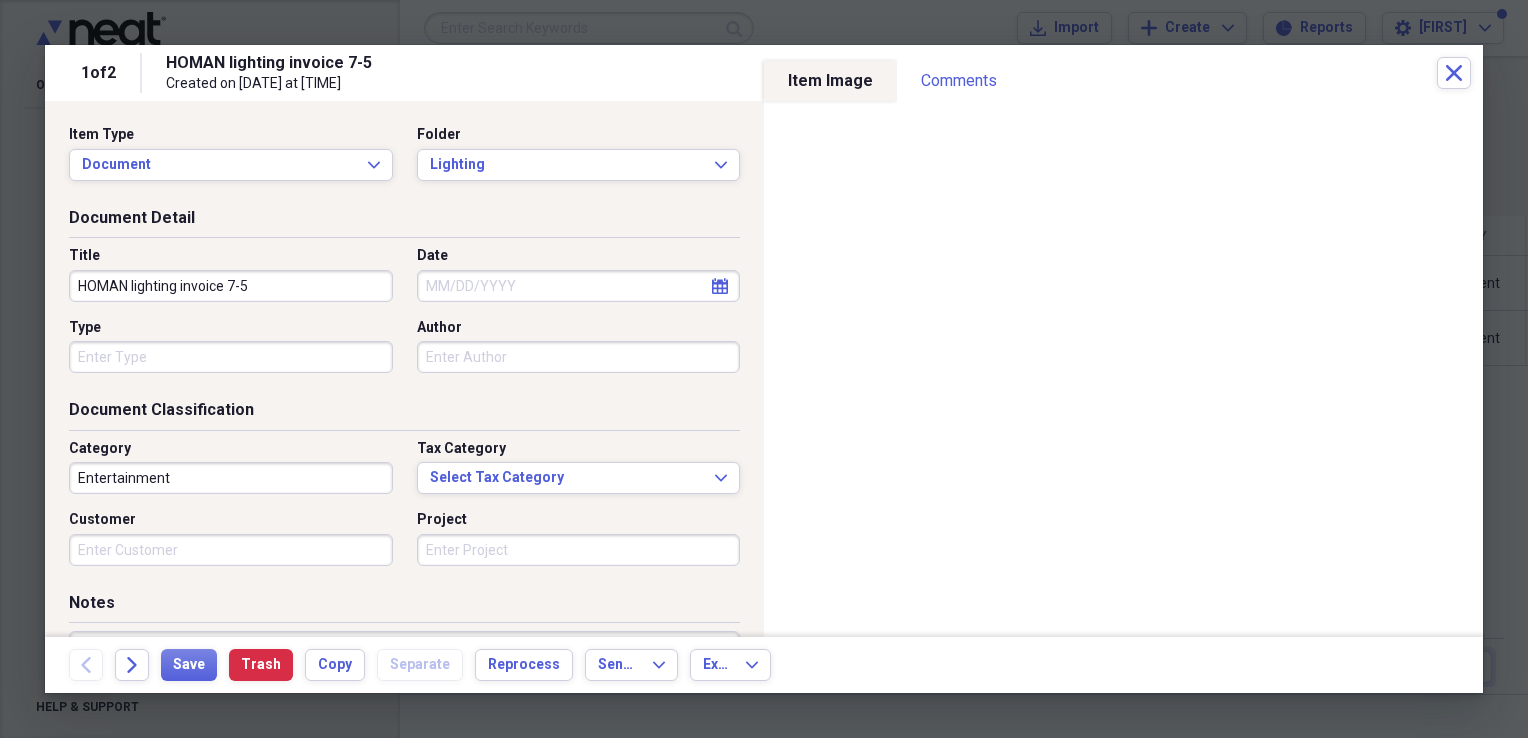 drag, startPoint x: 129, startPoint y: 284, endPoint x: 62, endPoint y: 280, distance: 67.11929 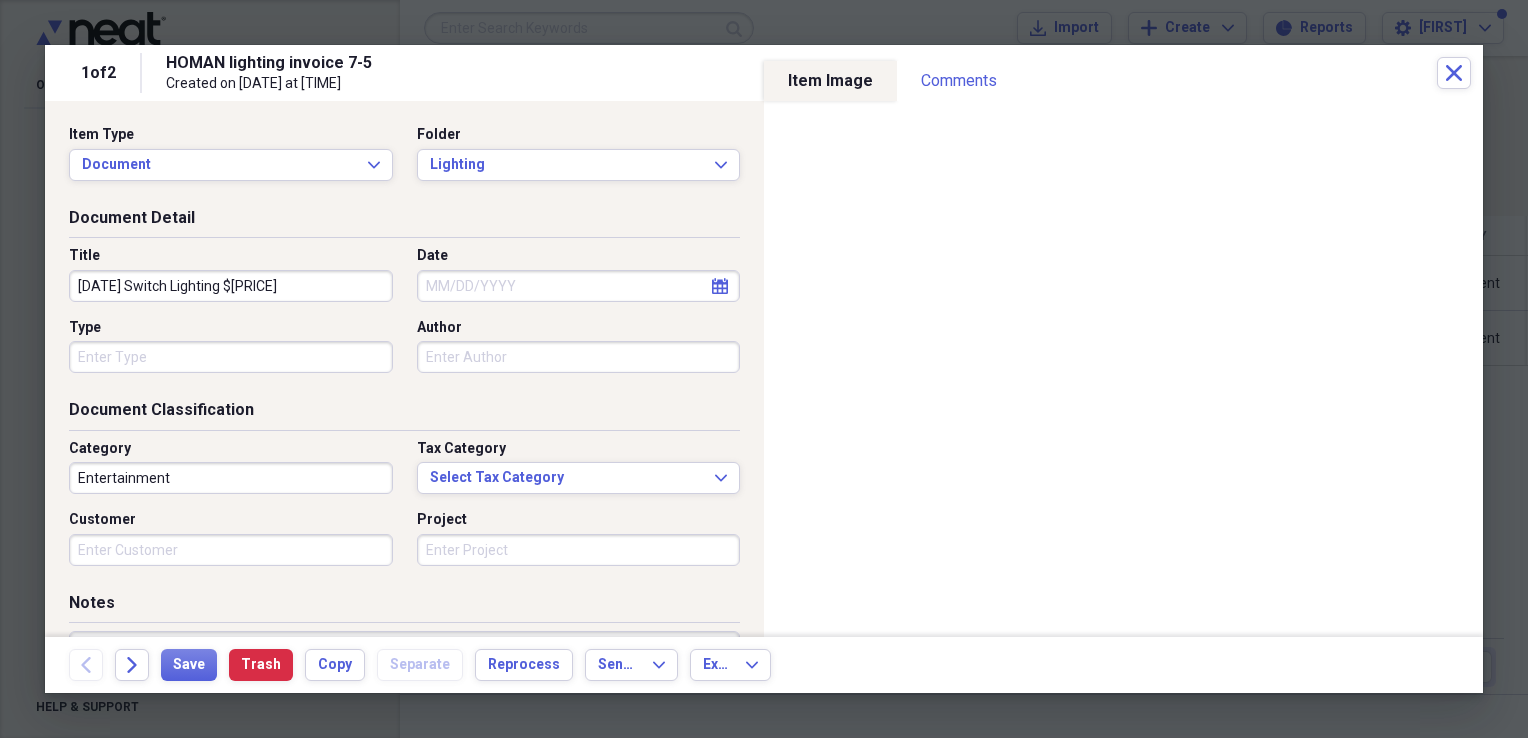 type on "[DATE] Switch Lighting $[PRICE]" 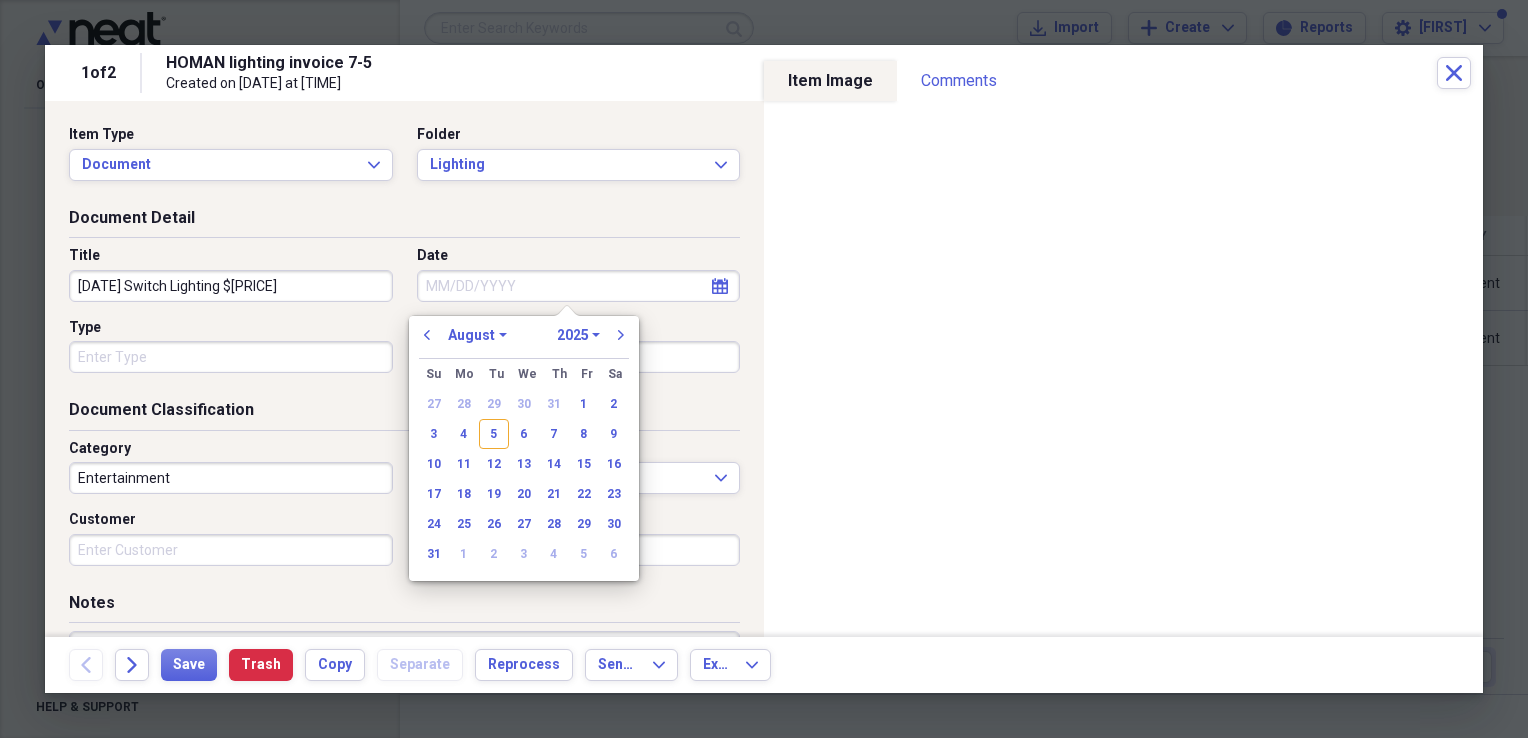 click on "5" at bounding box center (494, 434) 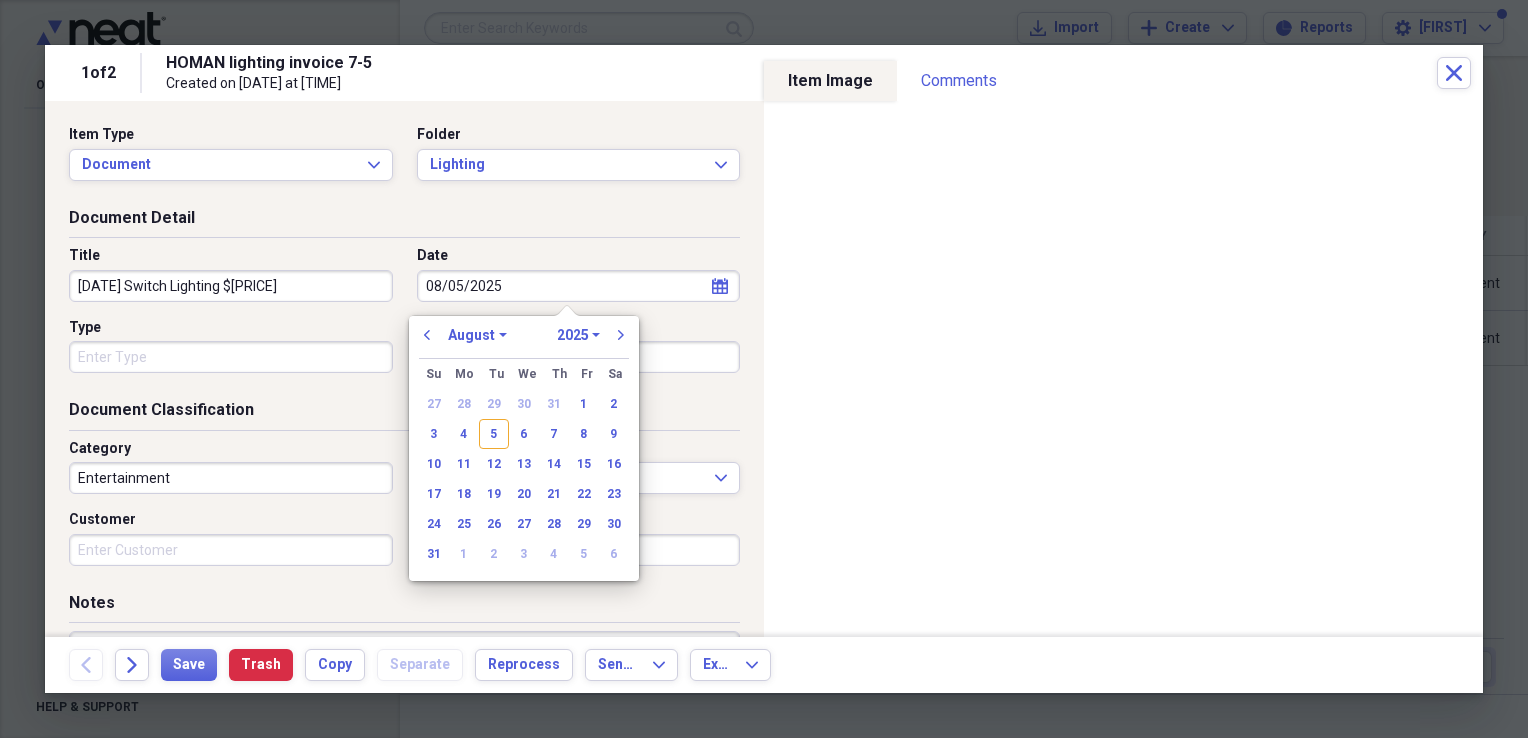 type on "08/05/2025" 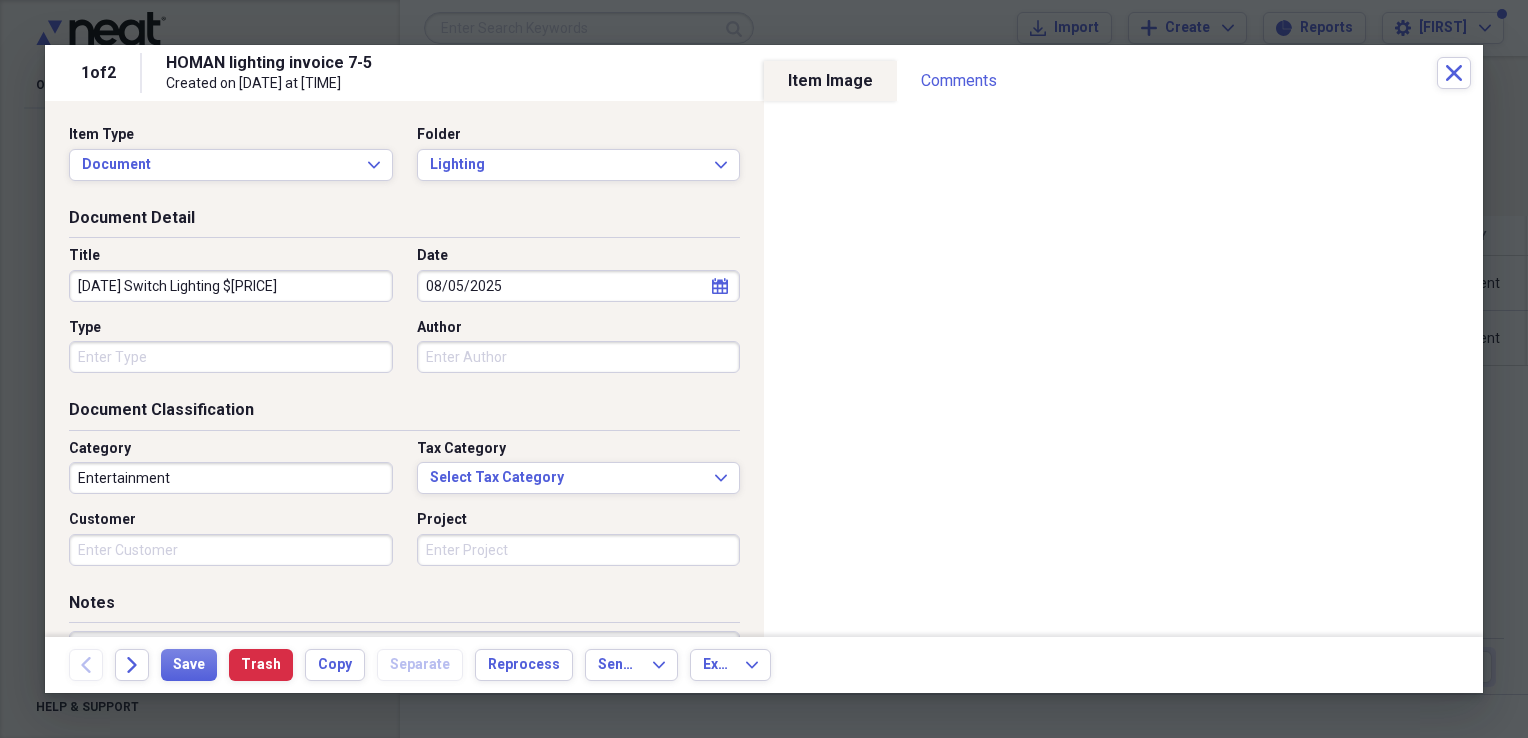 drag, startPoint x: 148, startPoint y: 286, endPoint x: 44, endPoint y: 291, distance: 104.120125 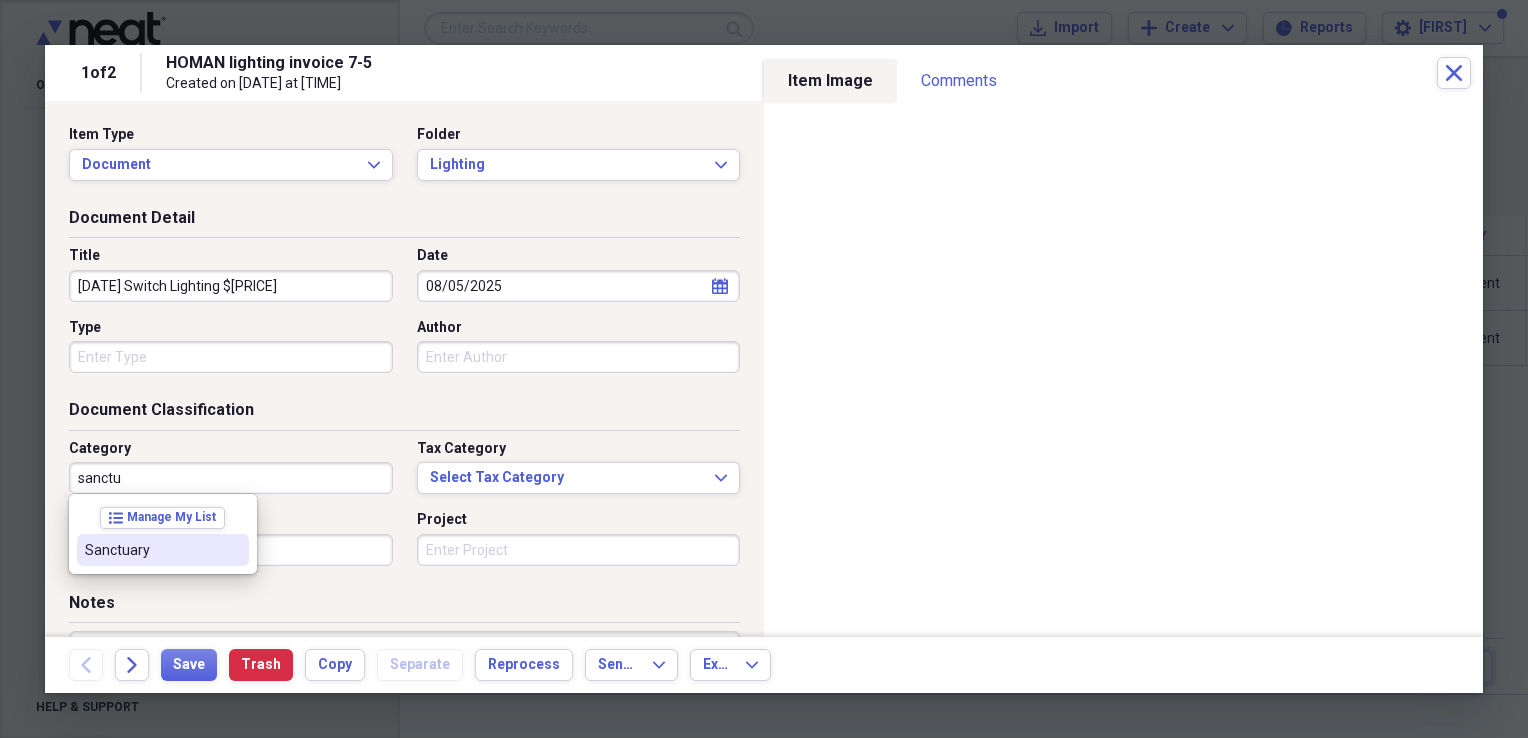 click on "Sanctuary" at bounding box center [151, 550] 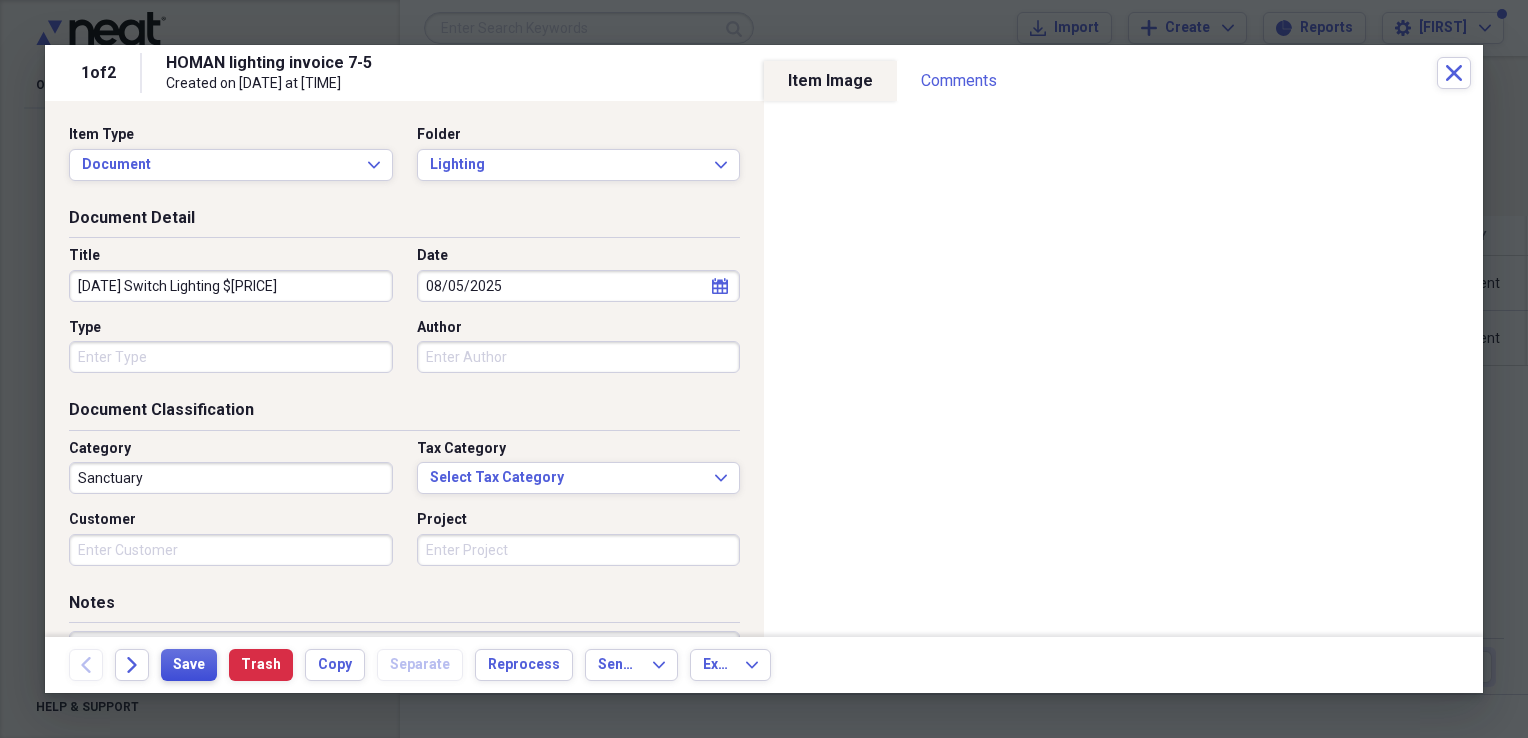 click on "Save" at bounding box center [189, 665] 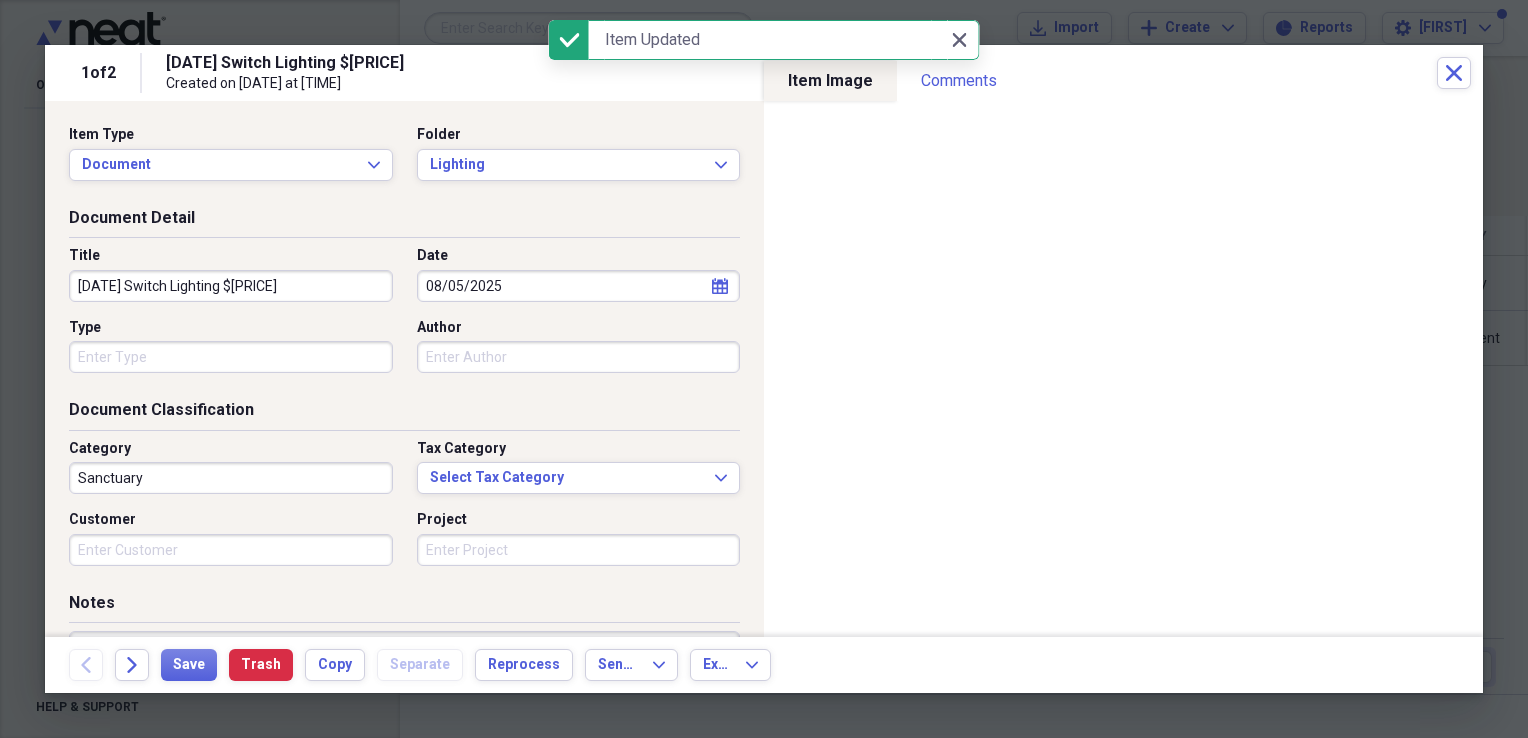 click on "Close" 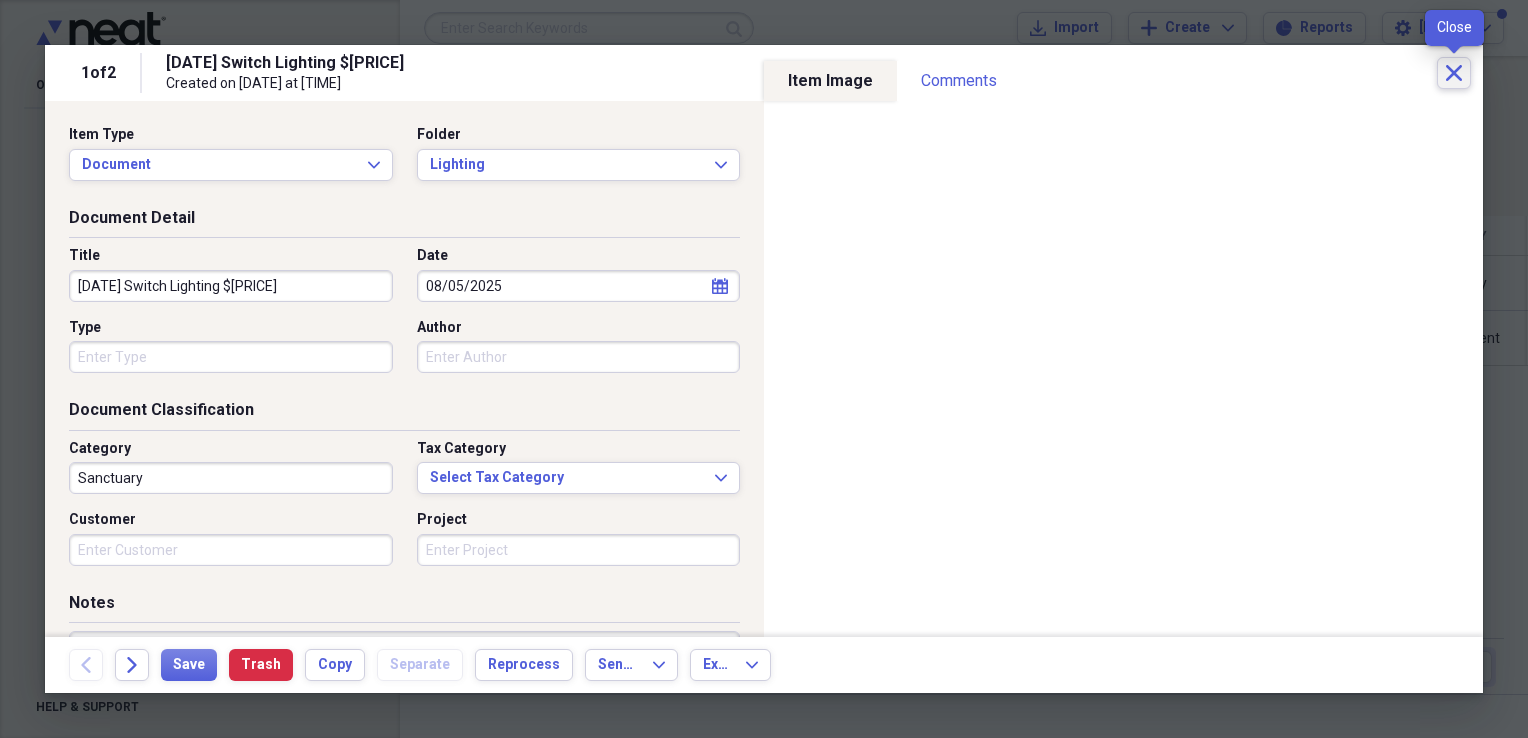 click 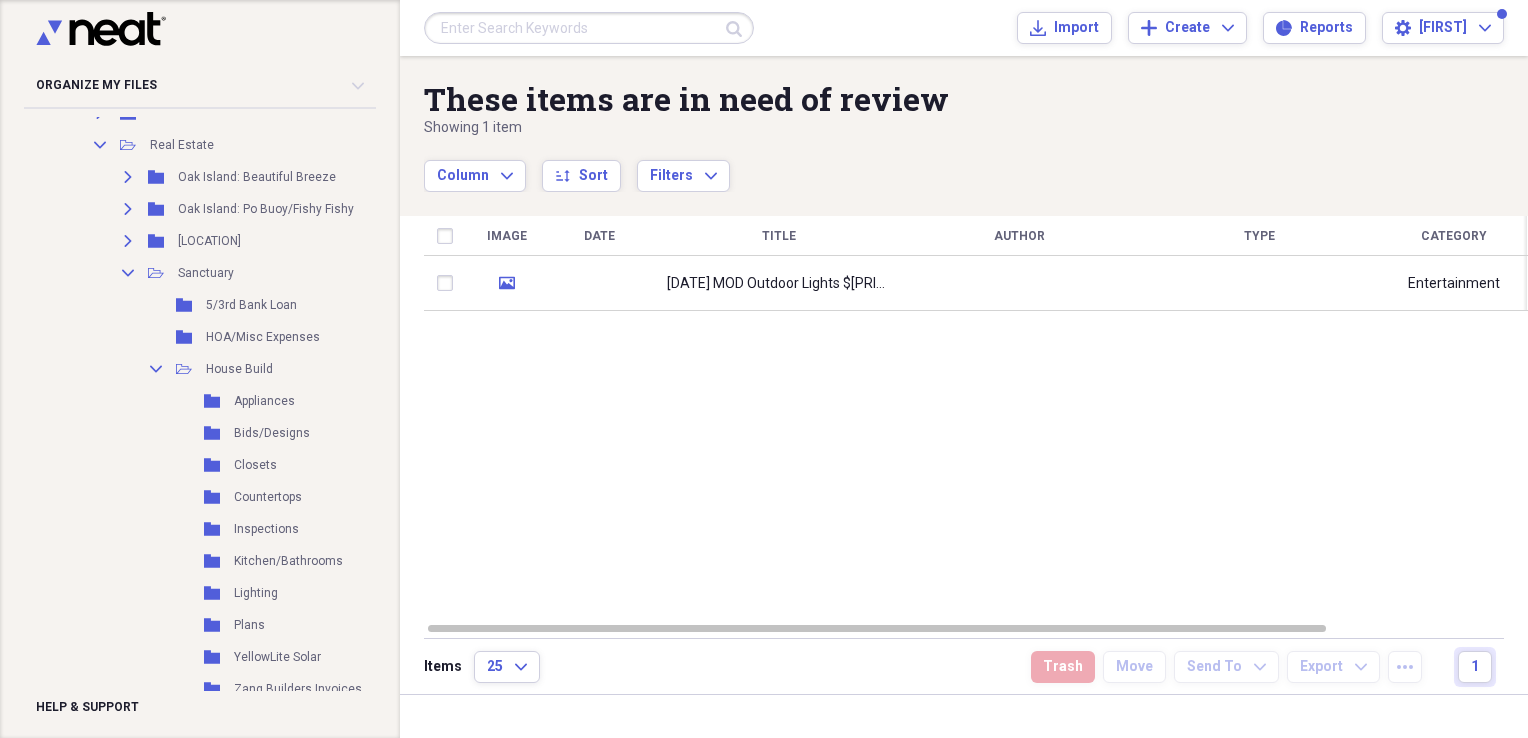 click at bounding box center (1019, 283) 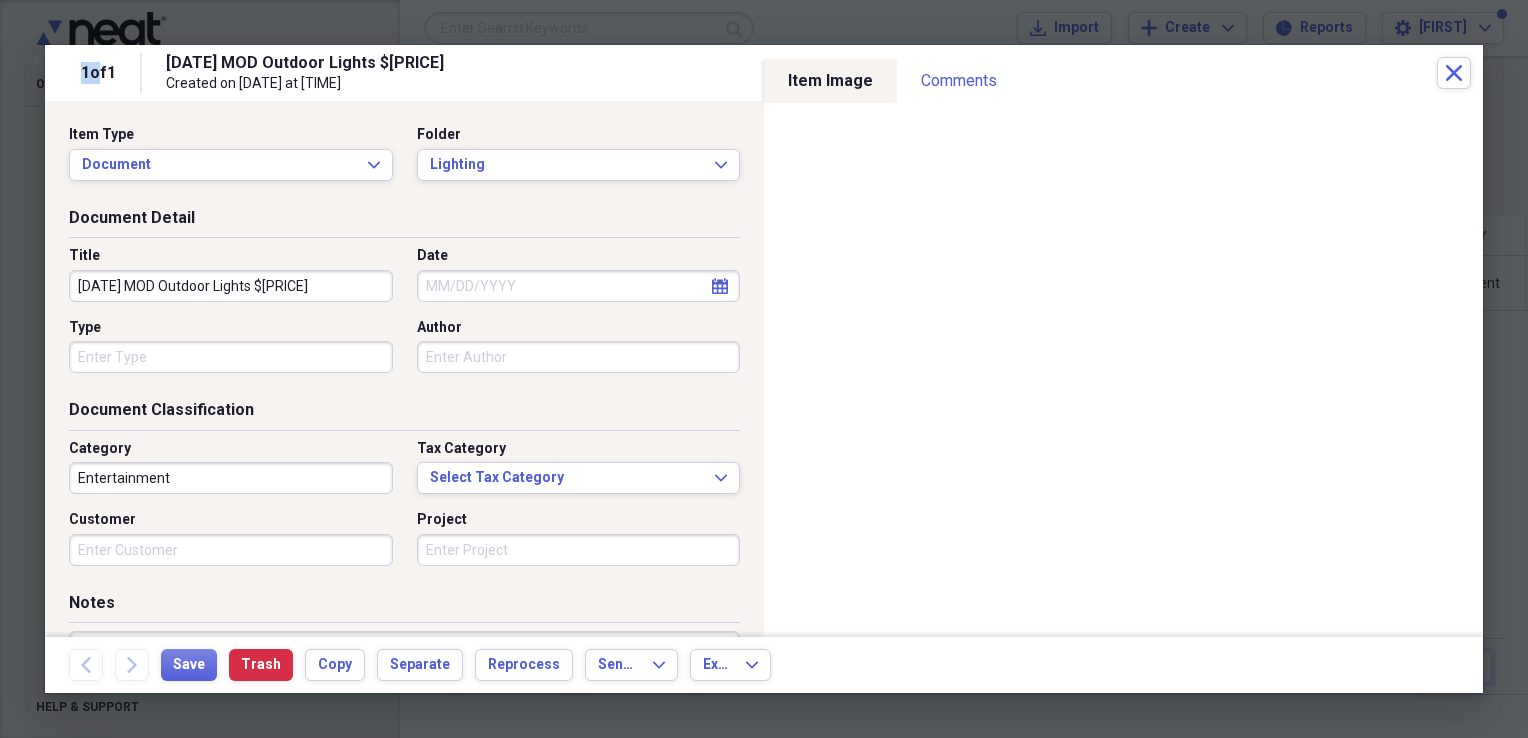 click on "[DATE] MOD Outdoor Lights $[PRICE]" at bounding box center [231, 286] 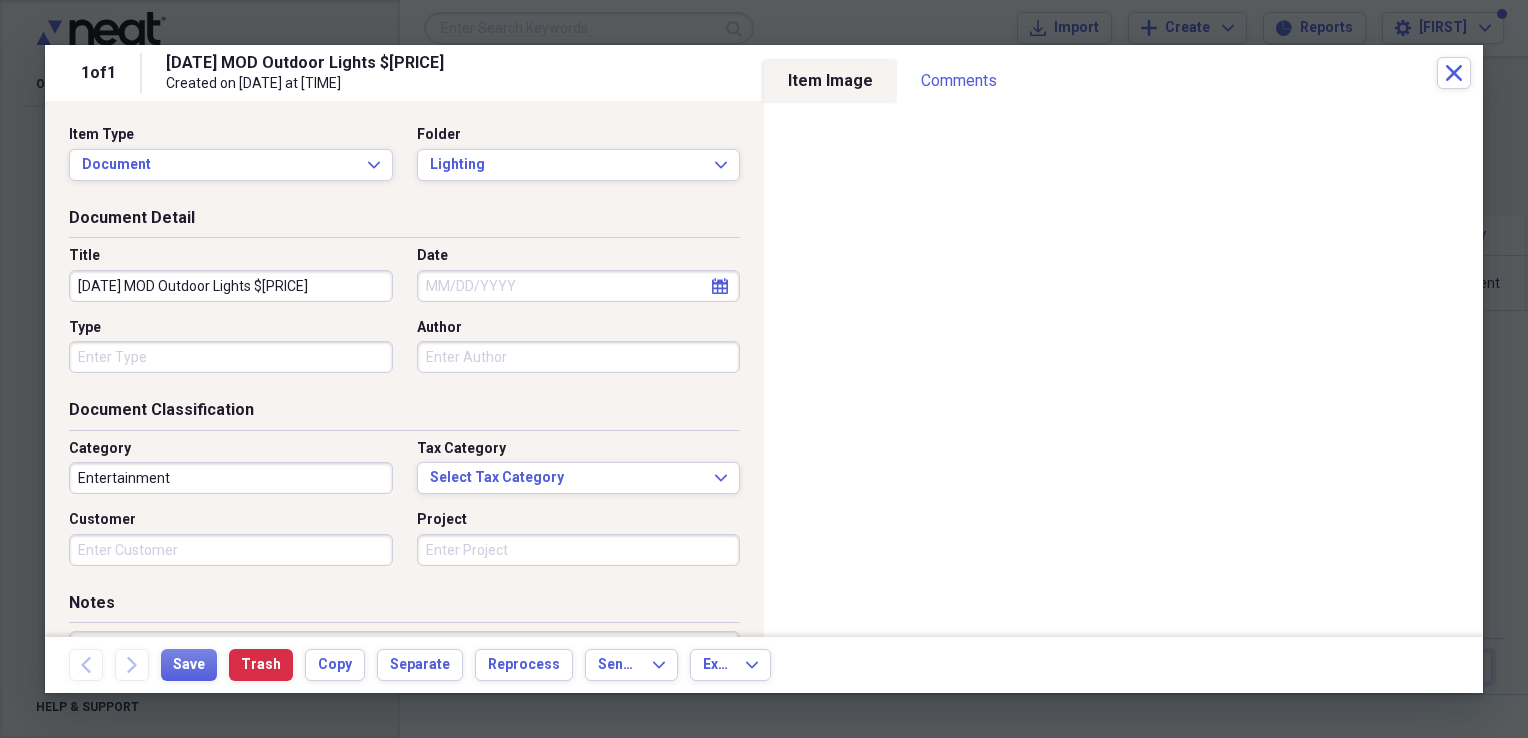 type on "[DATE] MOD Outdoor Lights $[PRICE]" 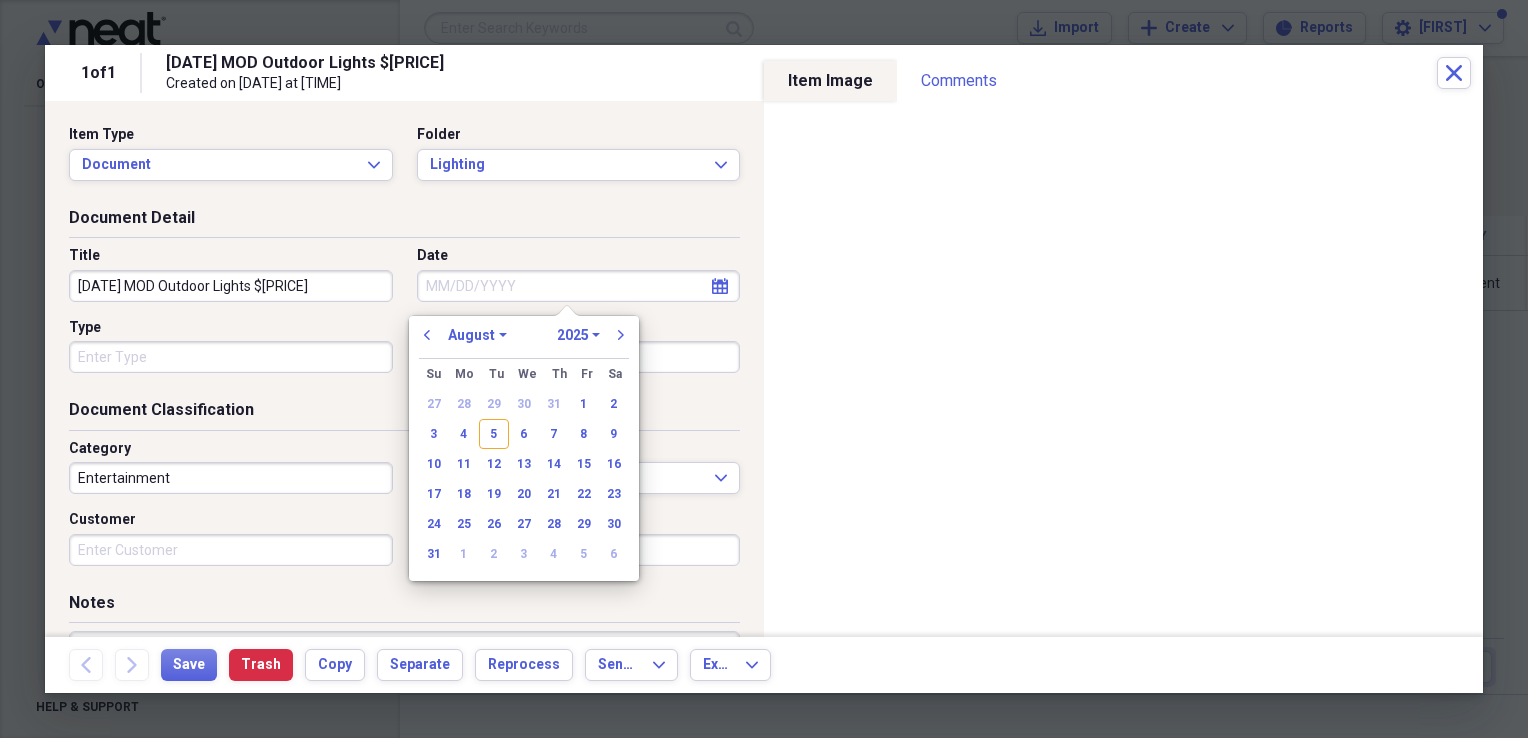 click on "5" at bounding box center [494, 434] 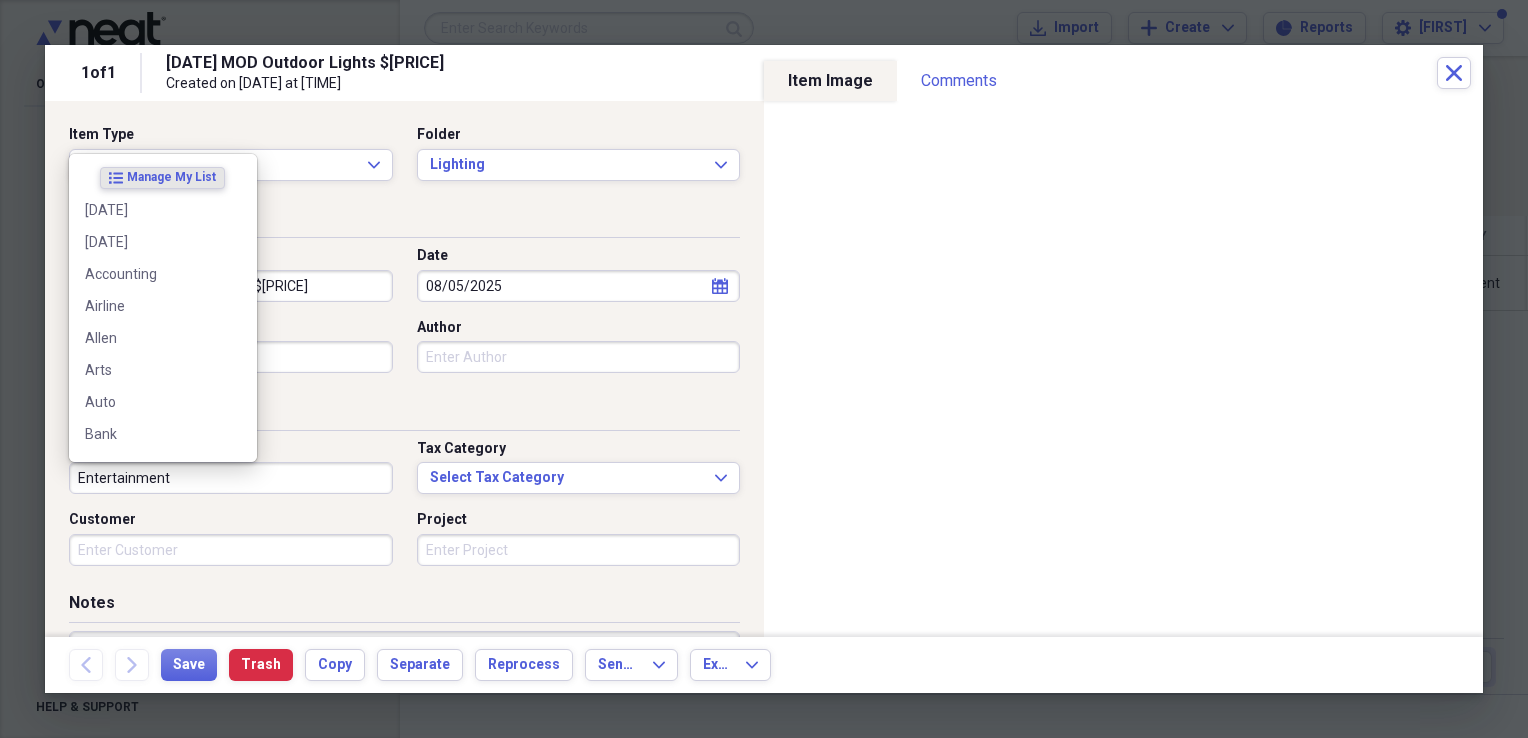 click on "Entertainment" at bounding box center (231, 478) 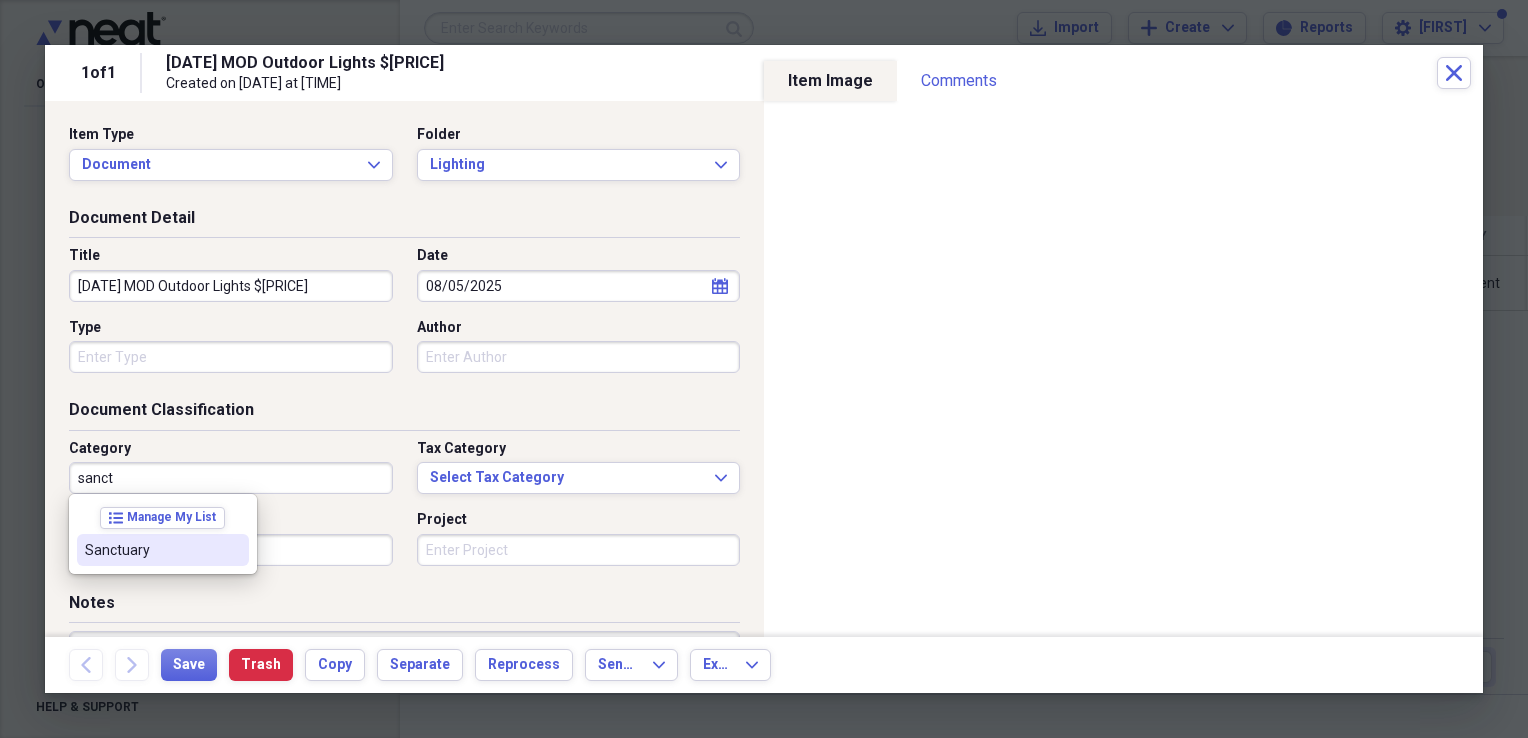click on "Sanctuary" at bounding box center [151, 550] 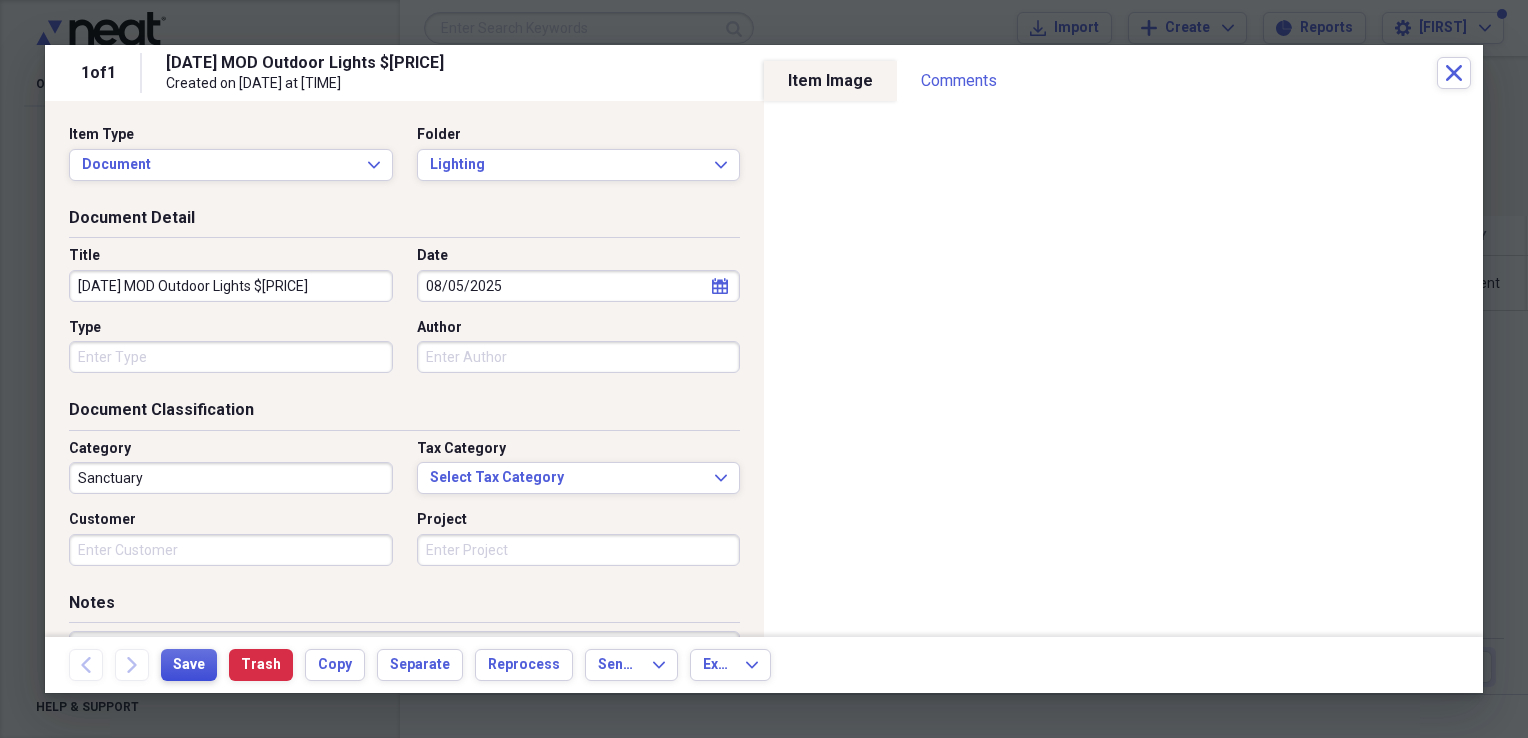 click on "Save" at bounding box center (189, 665) 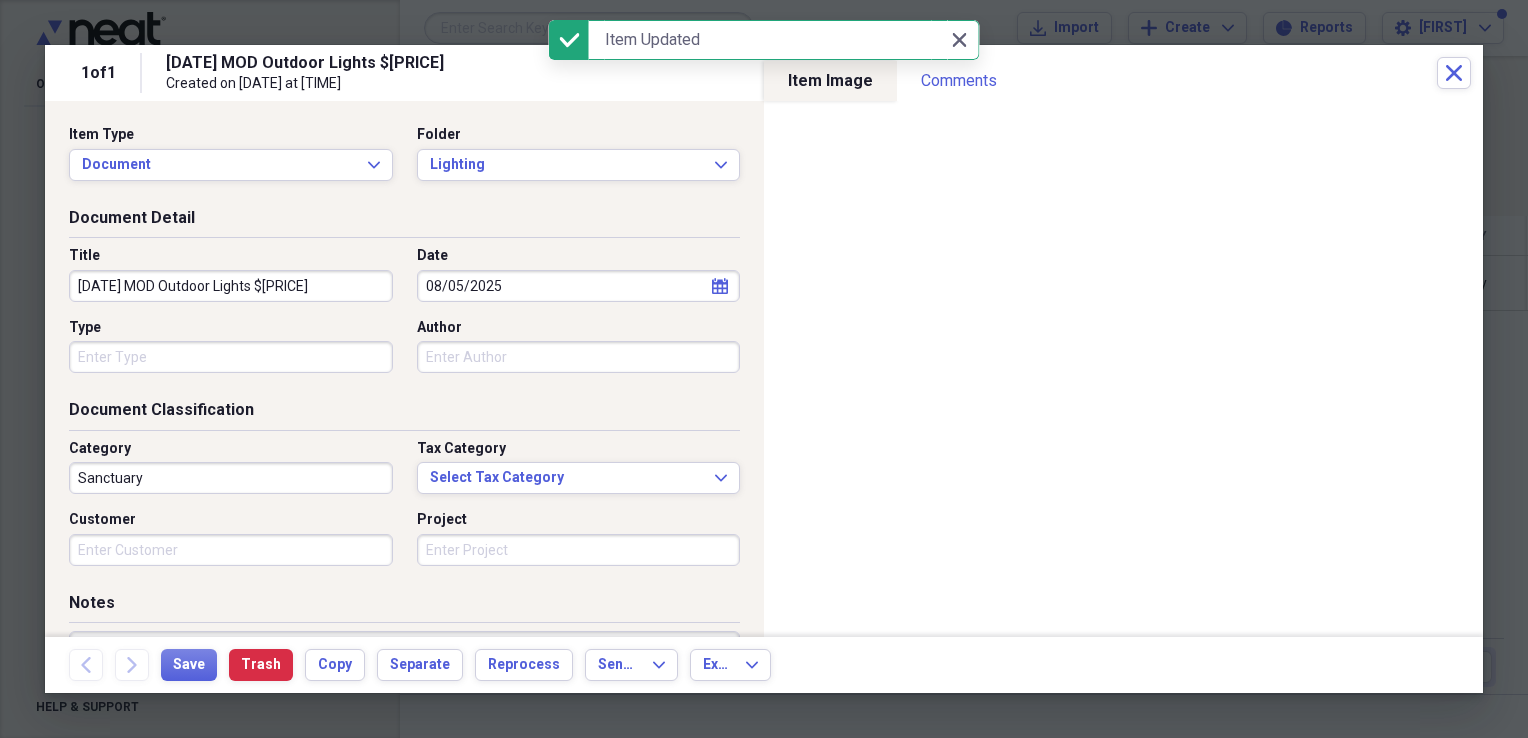 click on "Close" 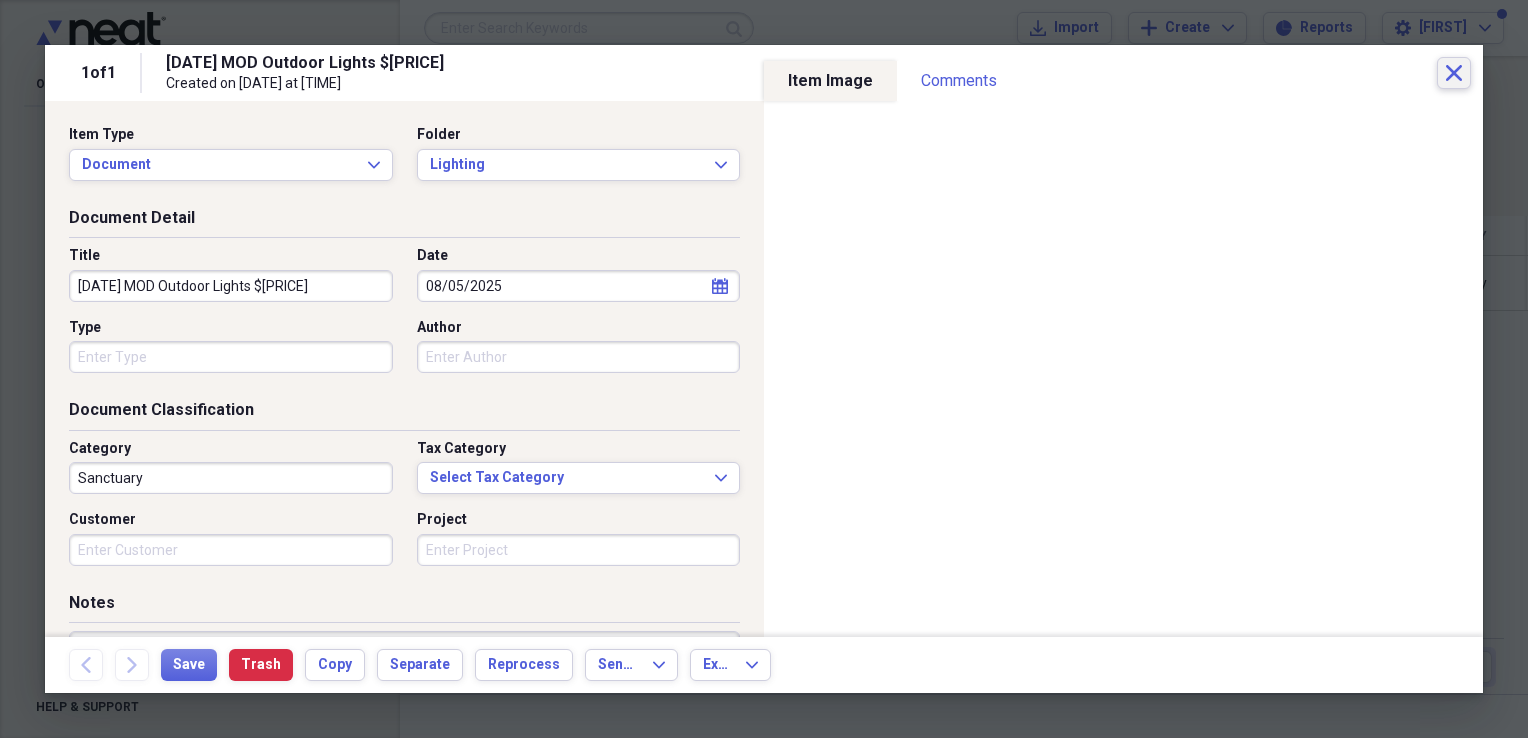 click on "Close" 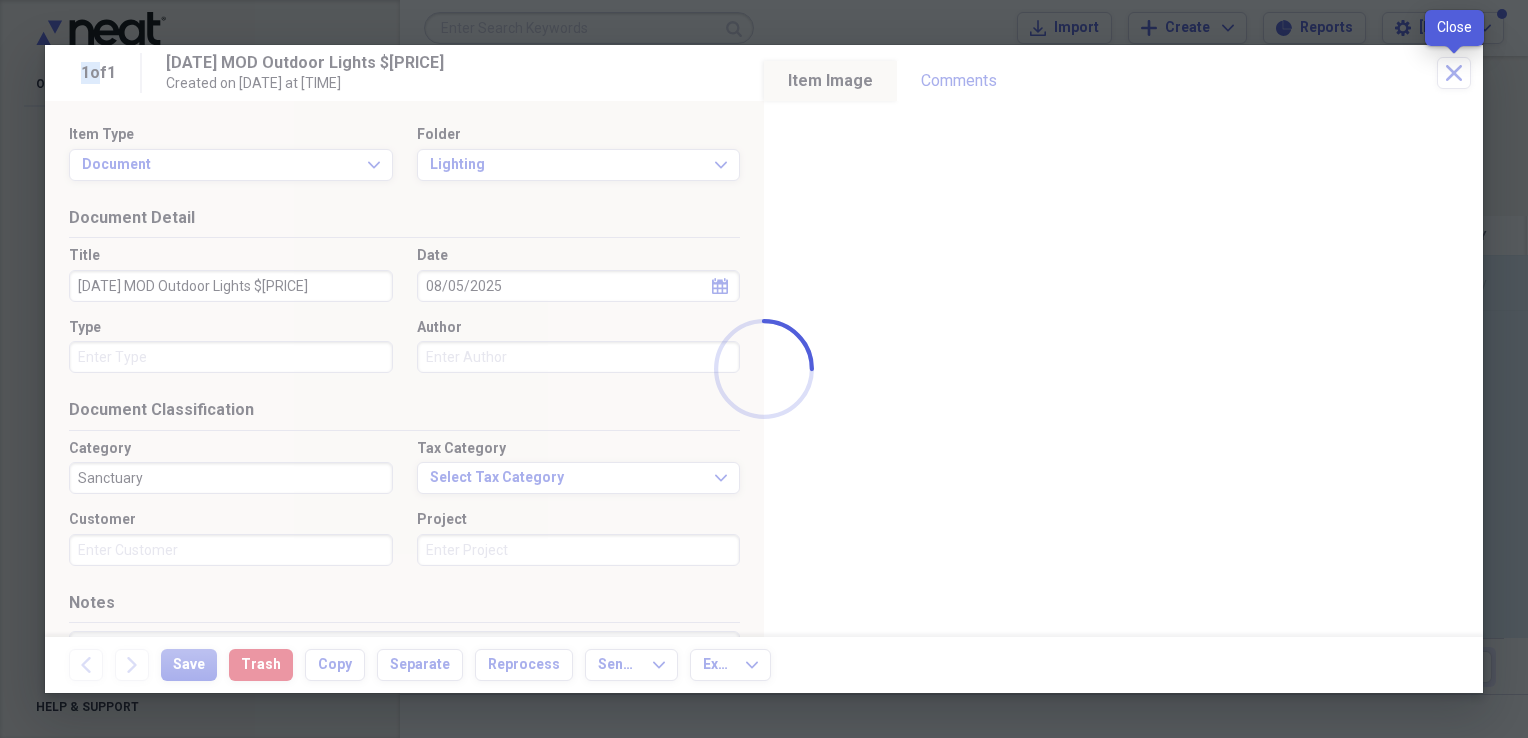 click at bounding box center [764, 369] 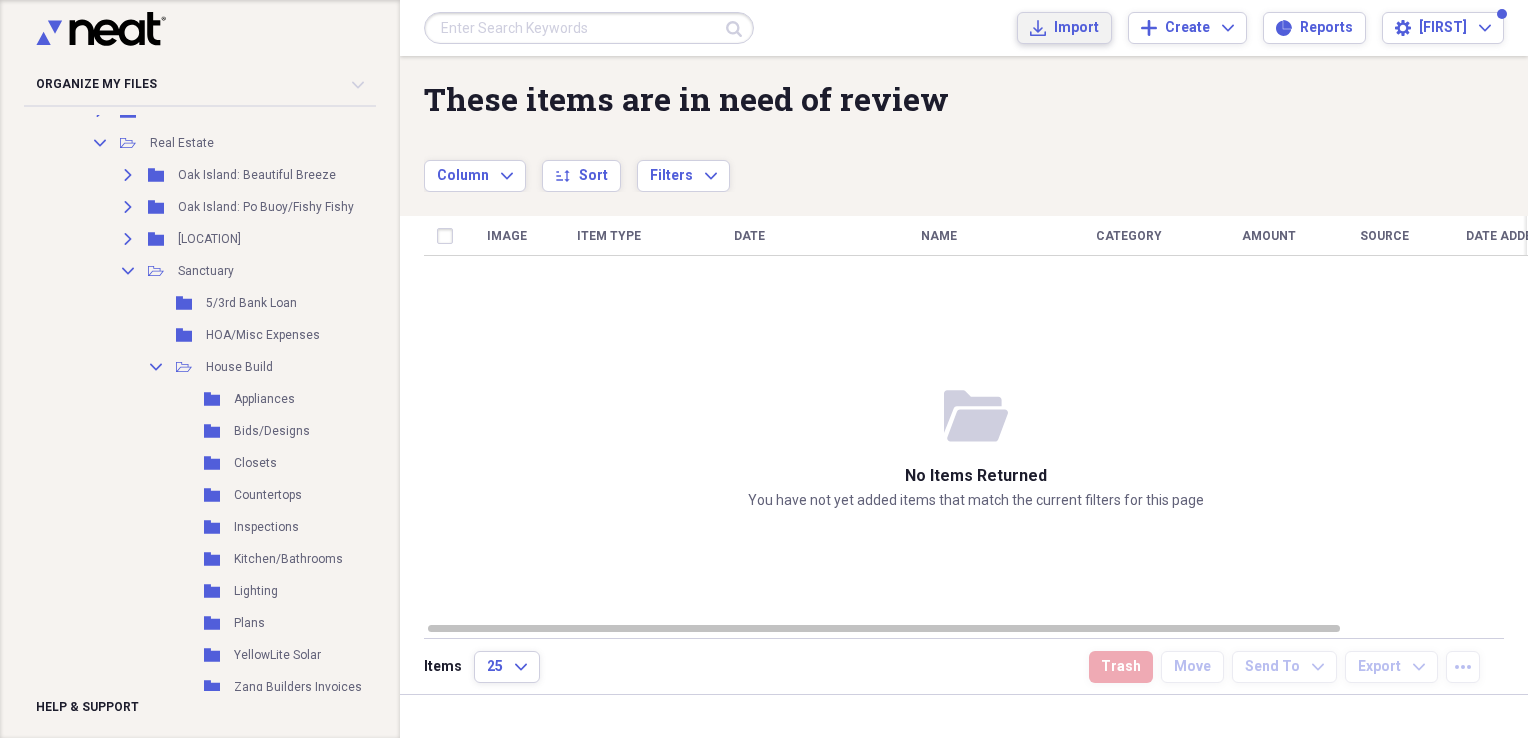 click on "Import Import" at bounding box center (1064, 28) 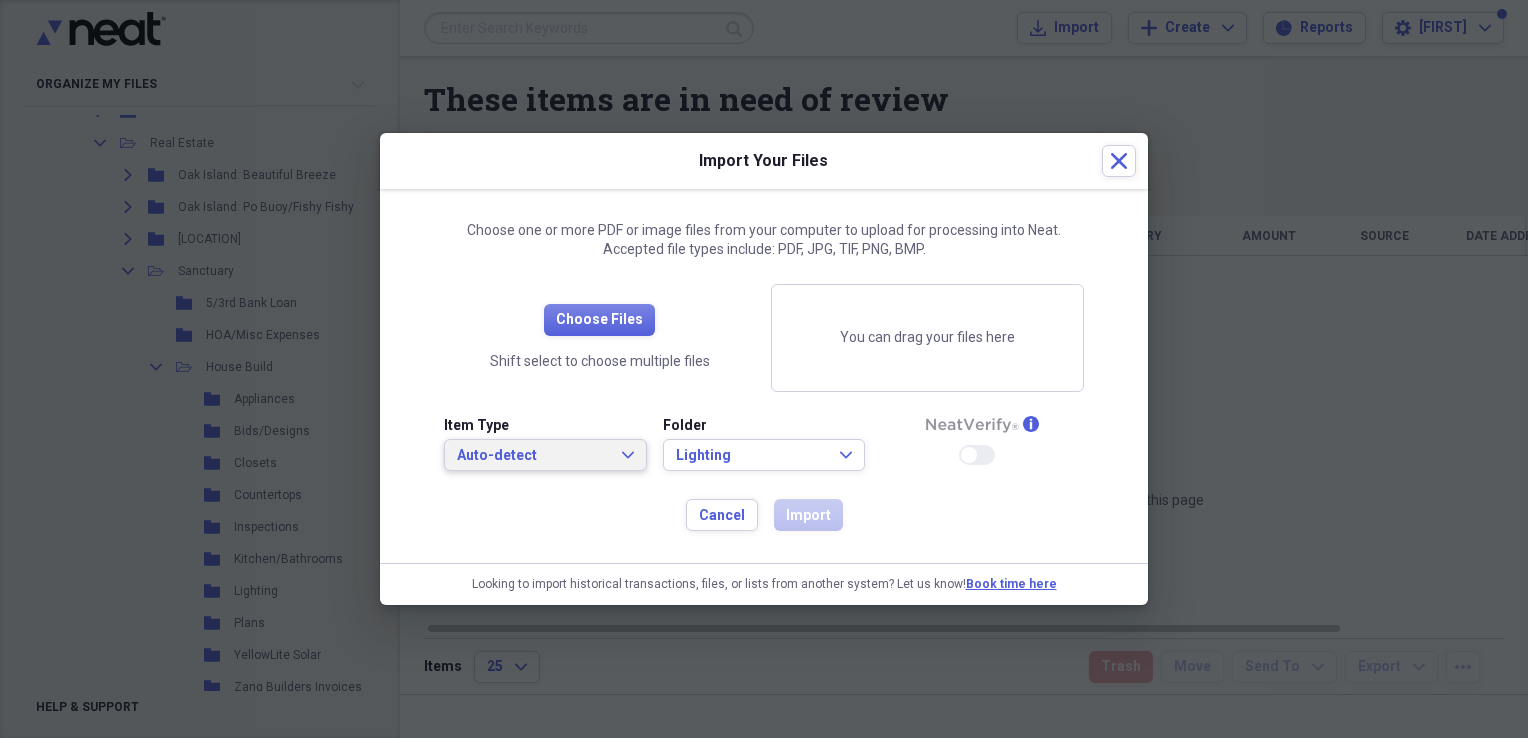 click on "Auto-detect" at bounding box center (533, 456) 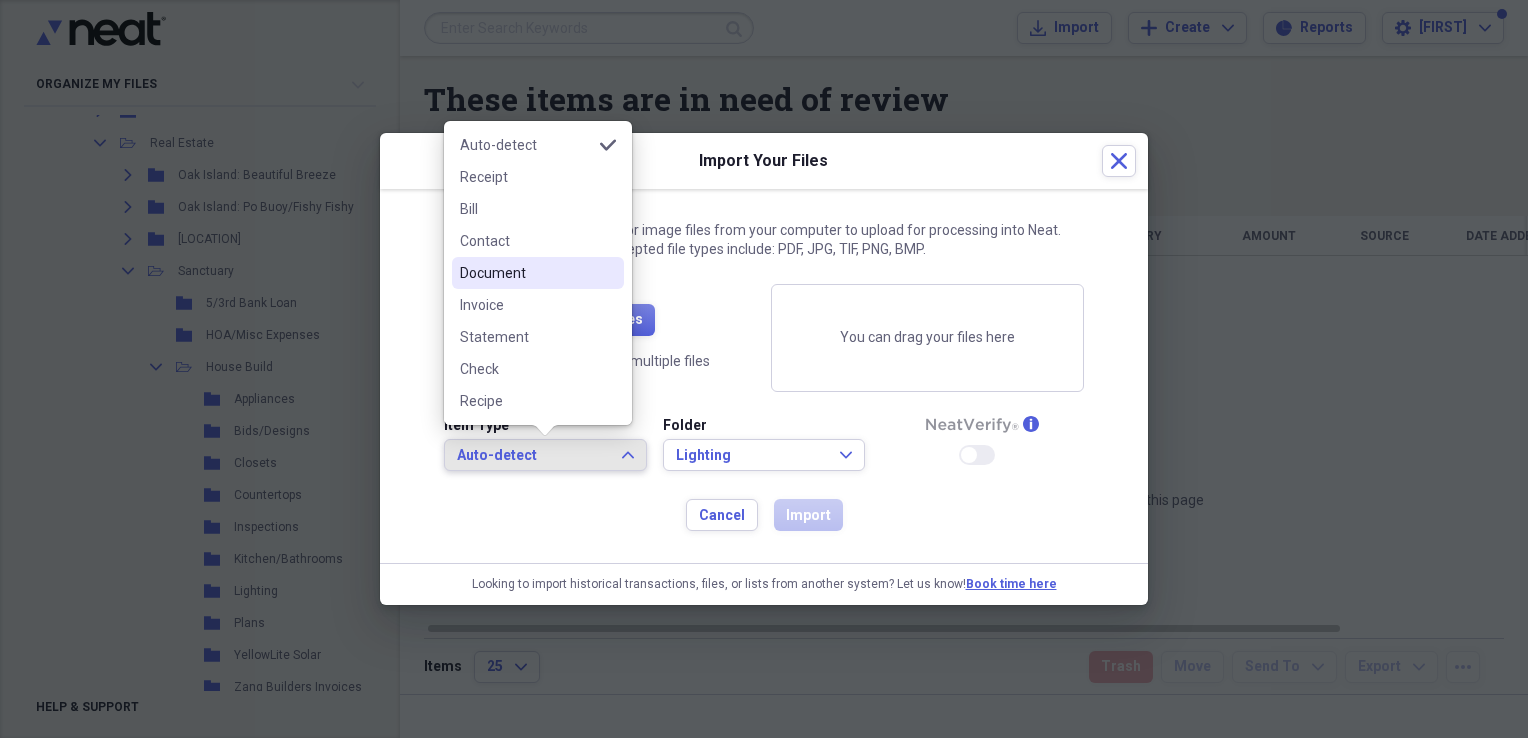 click on "Document" at bounding box center [526, 273] 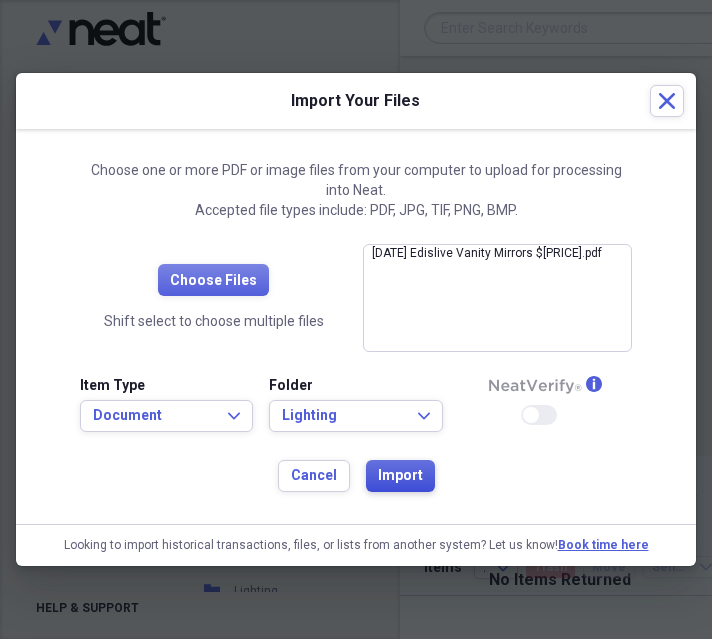 click on "Import" at bounding box center (400, 476) 